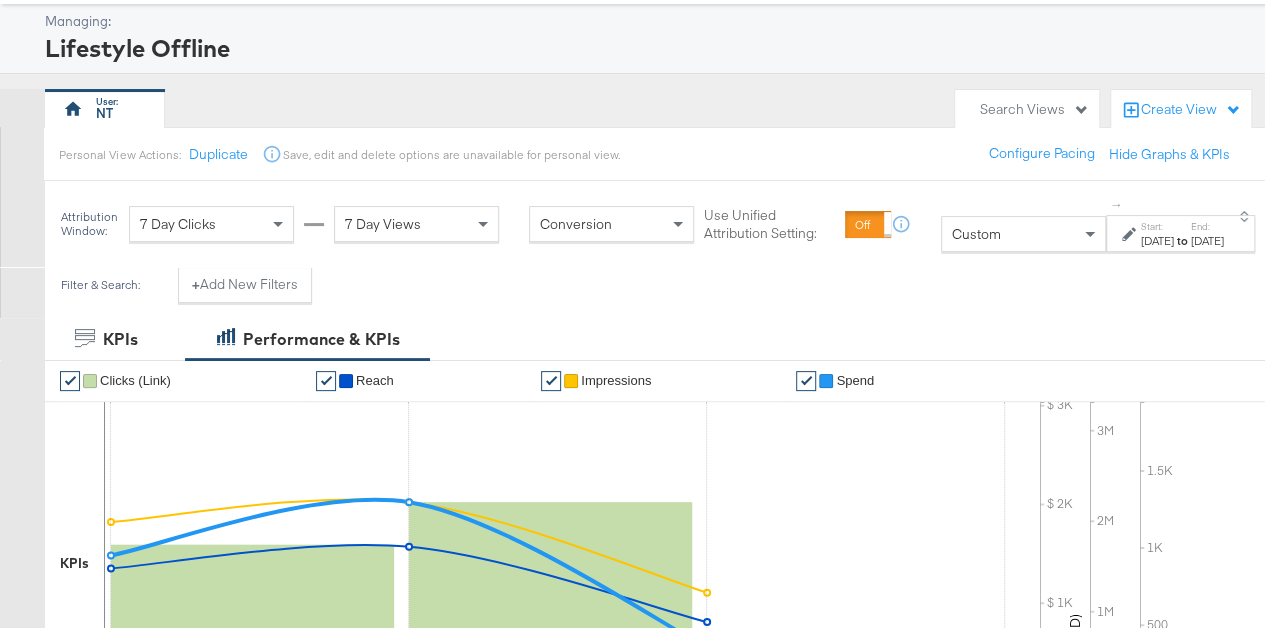 scroll, scrollTop: 0, scrollLeft: 0, axis: both 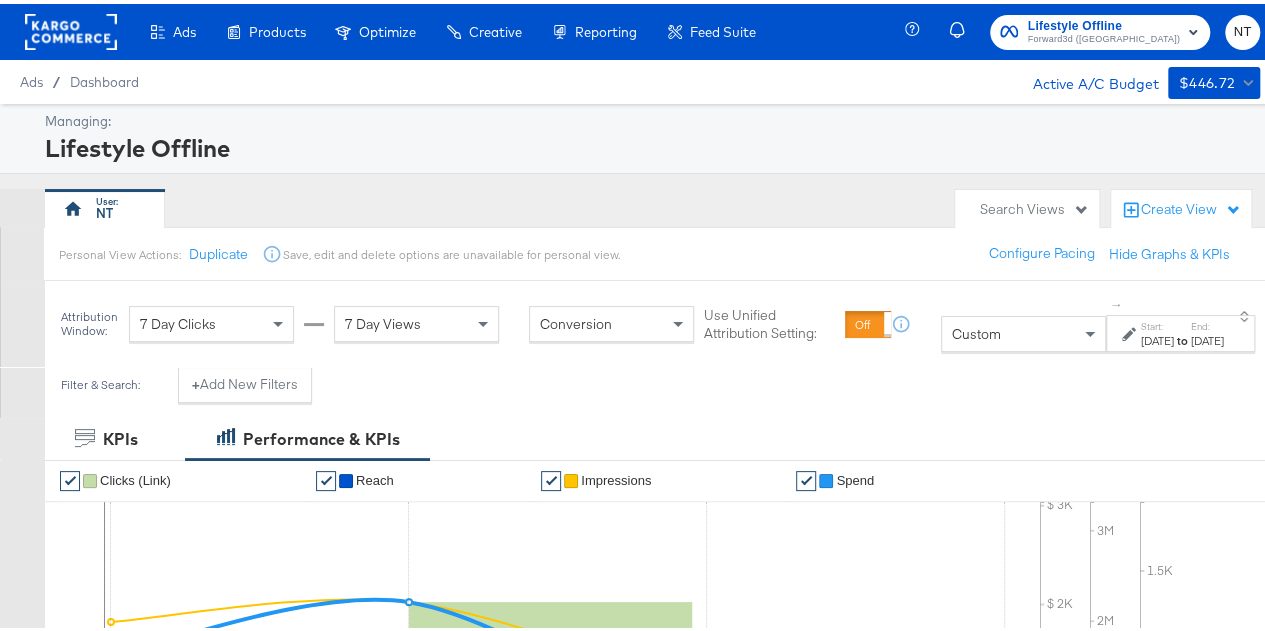 click on "Forward3d ([GEOGRAPHIC_DATA])" at bounding box center (1104, 36) 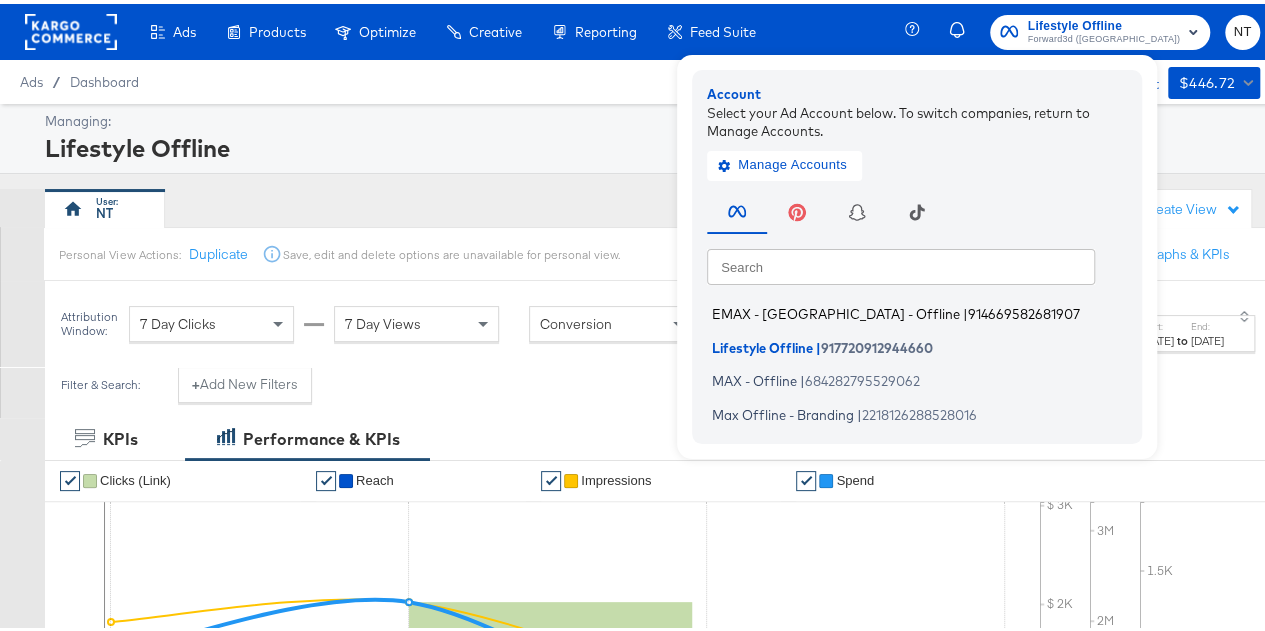 click on "EMAX - [GEOGRAPHIC_DATA] - Offline" at bounding box center (836, 310) 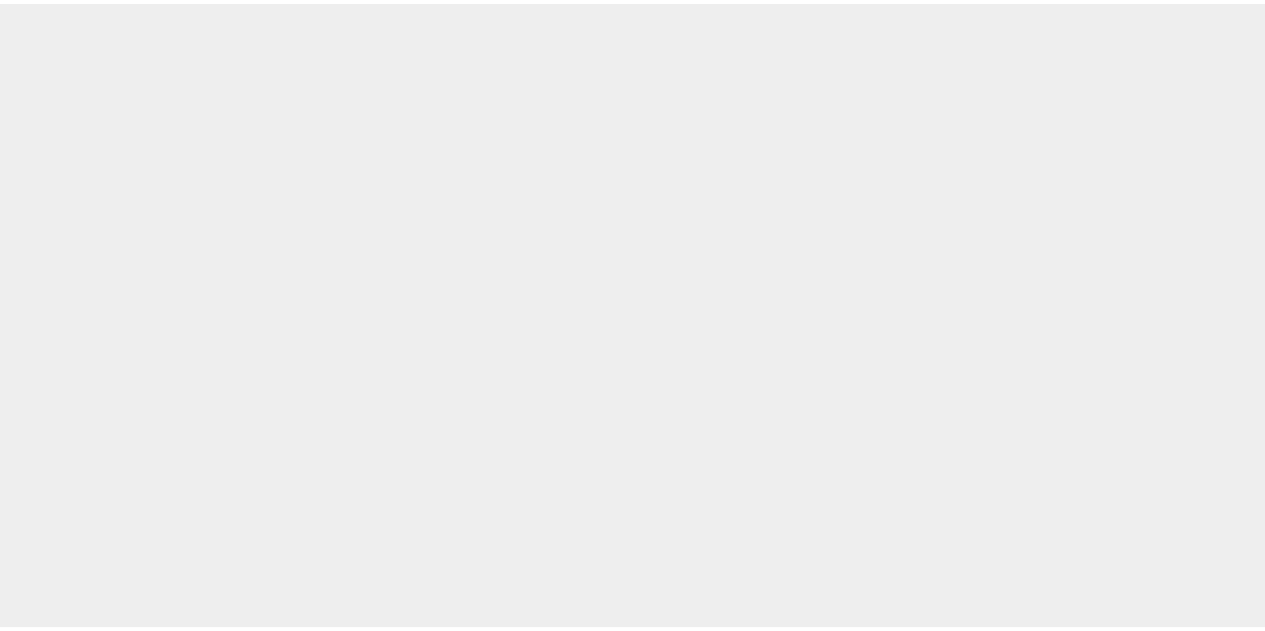 scroll, scrollTop: 0, scrollLeft: 0, axis: both 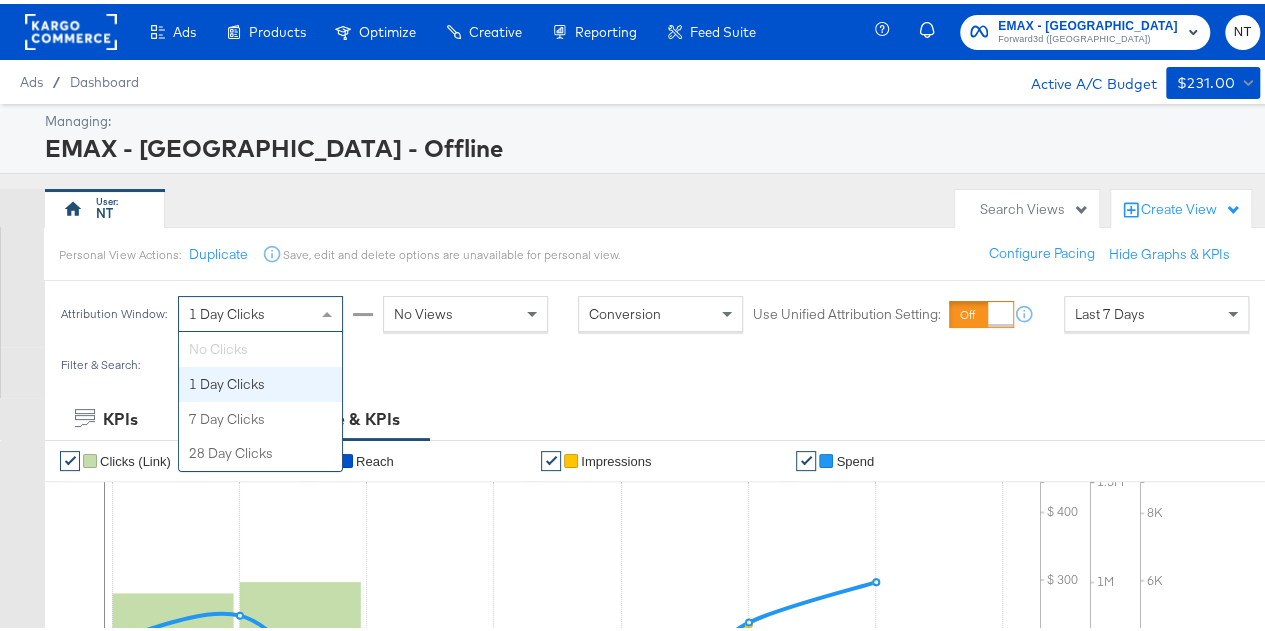click on "1 Day Clicks" at bounding box center (260, 310) 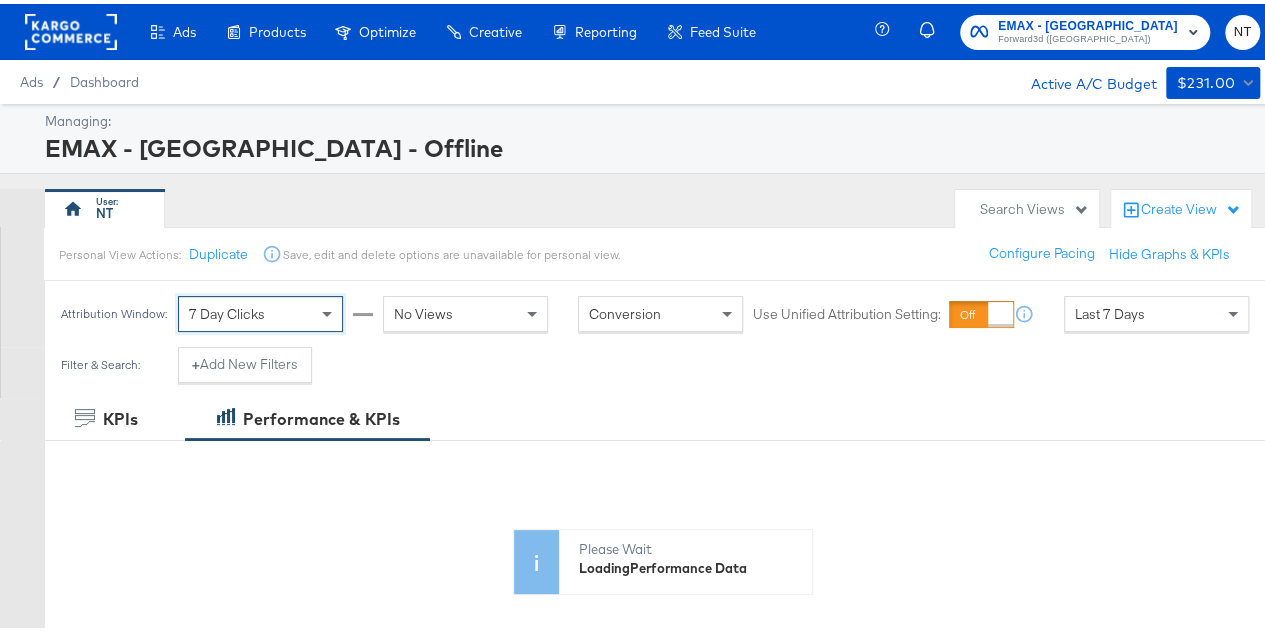 click on "No Views" at bounding box center (465, 310) 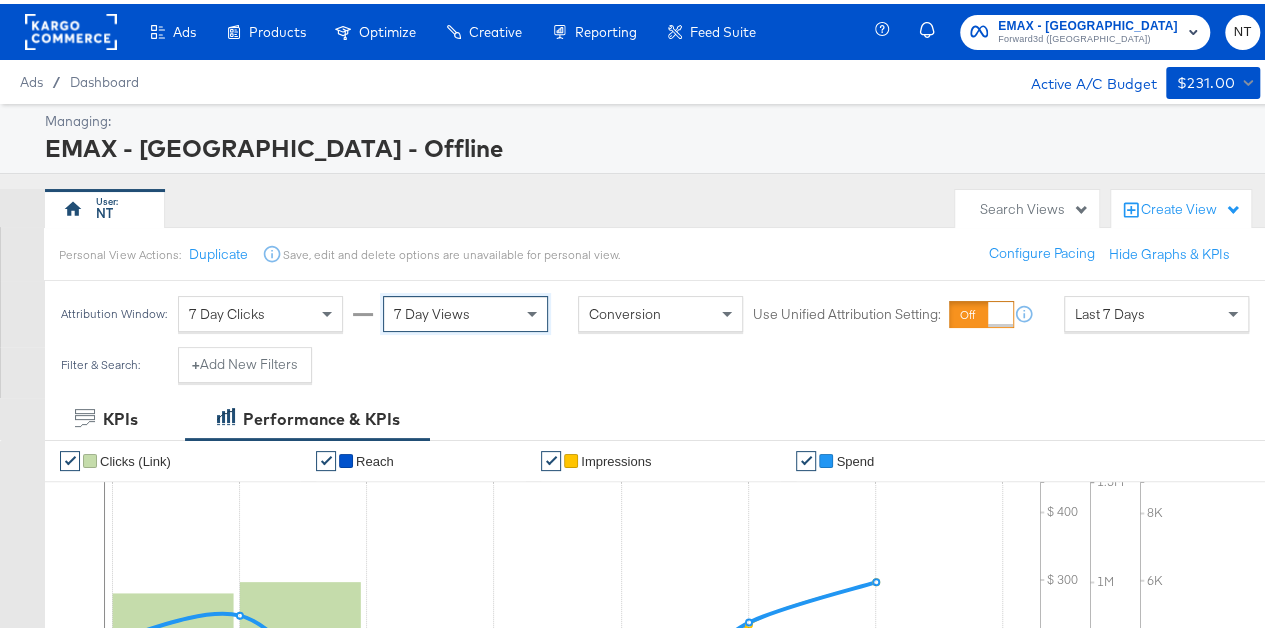 click on "Last 7 Days" at bounding box center [1110, 310] 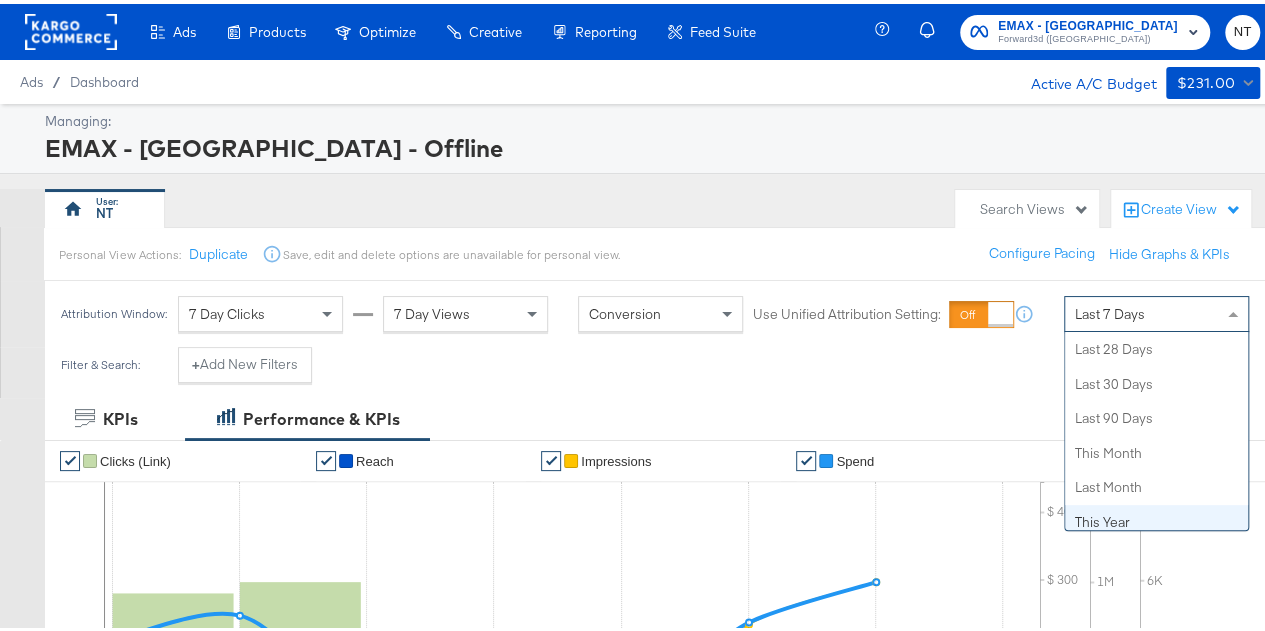 scroll, scrollTop: 377, scrollLeft: 0, axis: vertical 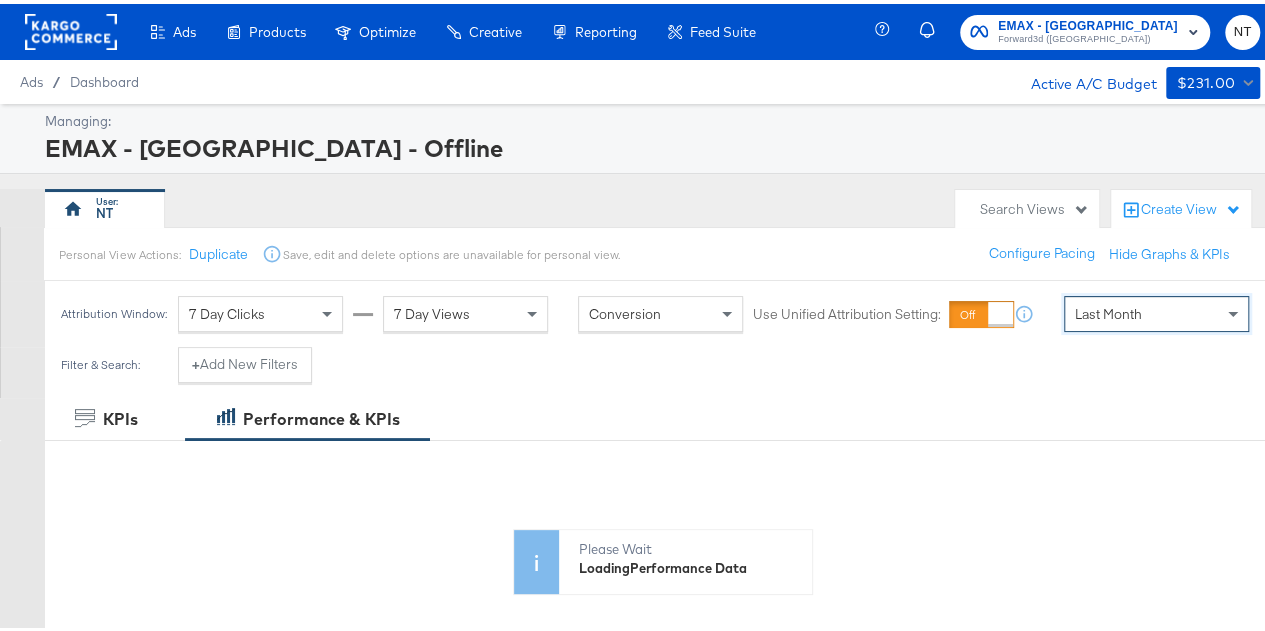 click on "Last Month" at bounding box center [1156, 310] 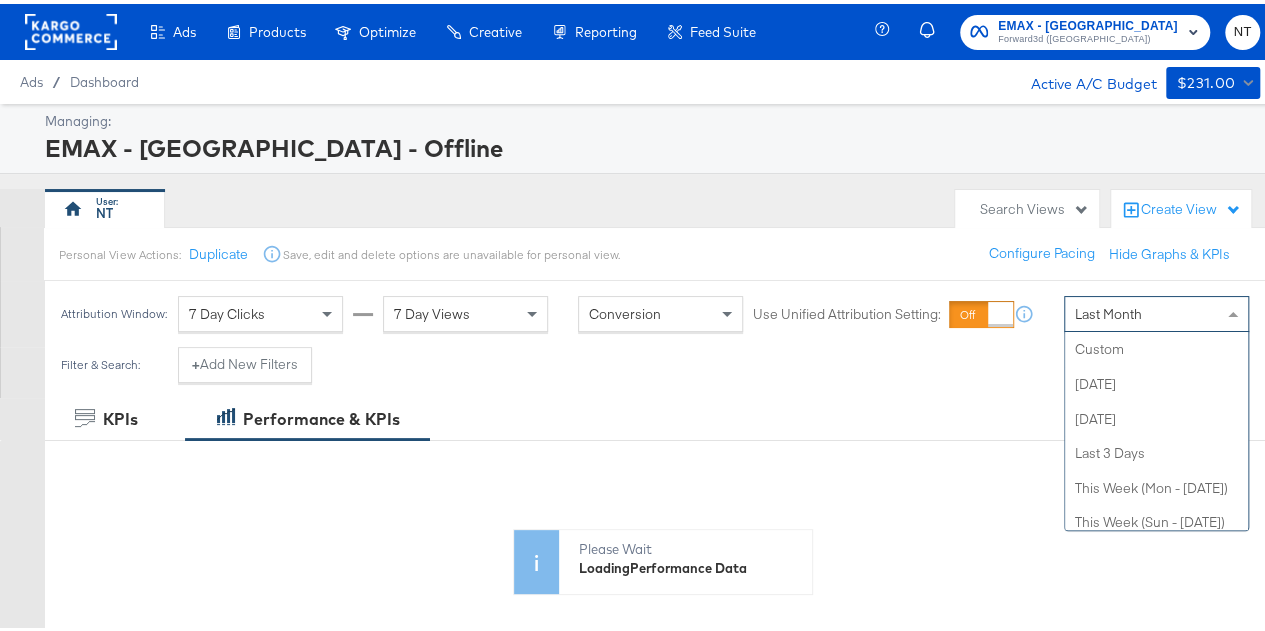 scroll, scrollTop: 389, scrollLeft: 0, axis: vertical 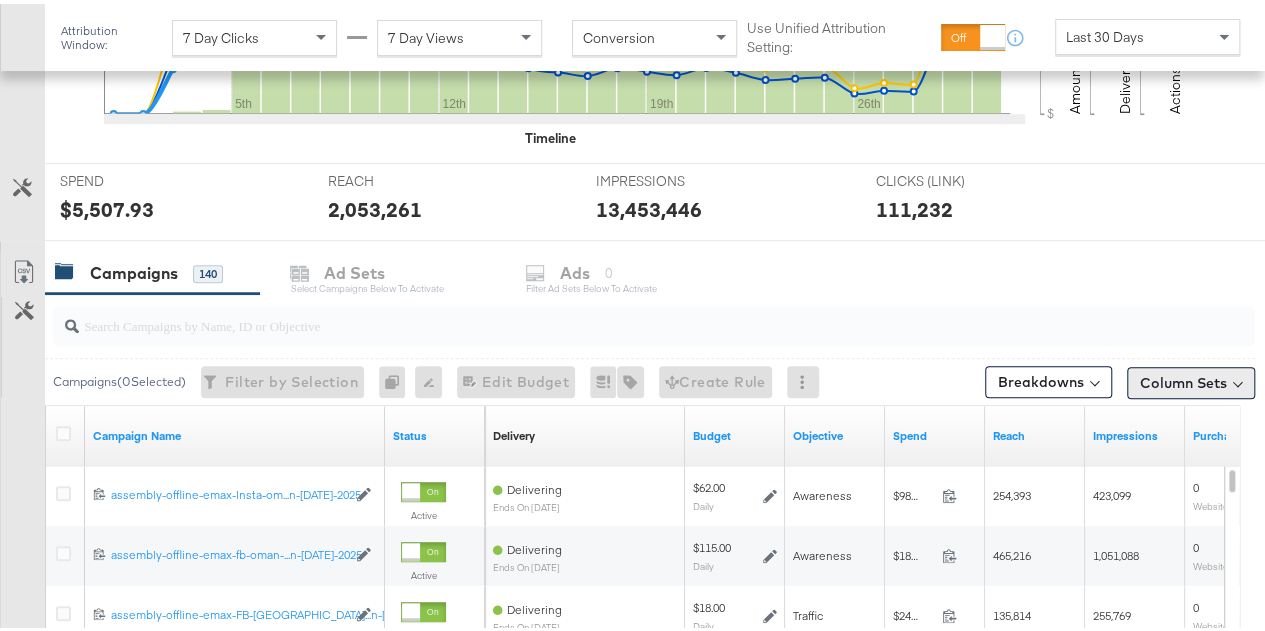 click on "Column Sets" at bounding box center [1191, 379] 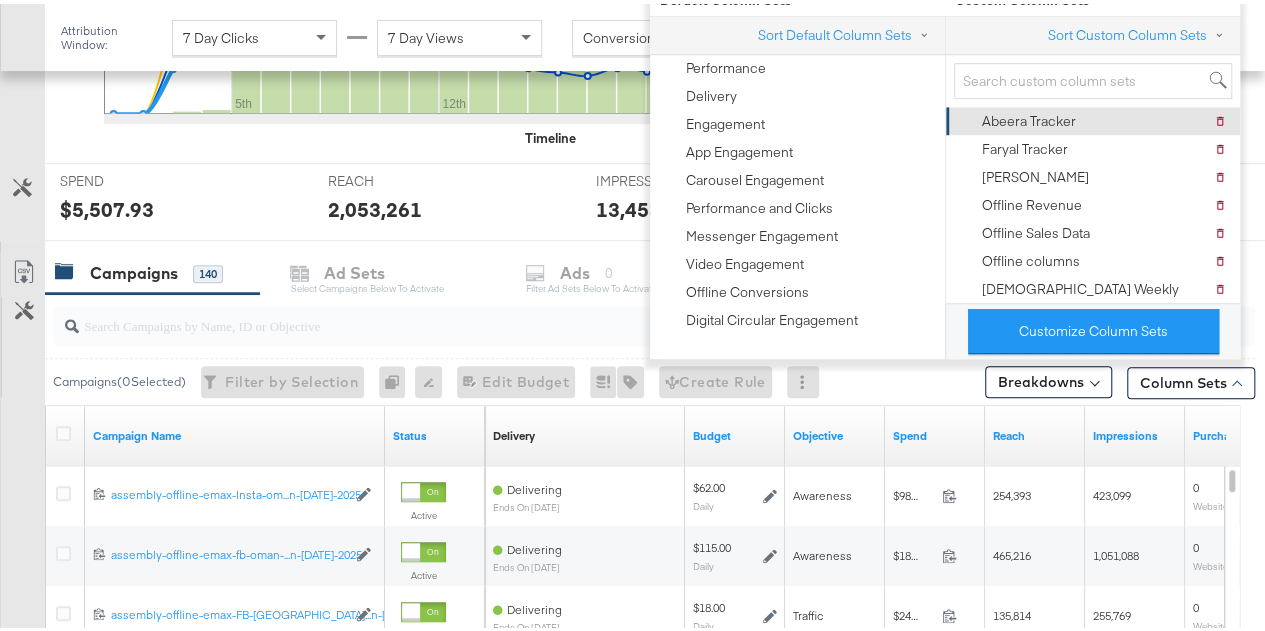 click on "Abeera Tracker" at bounding box center (1029, 117) 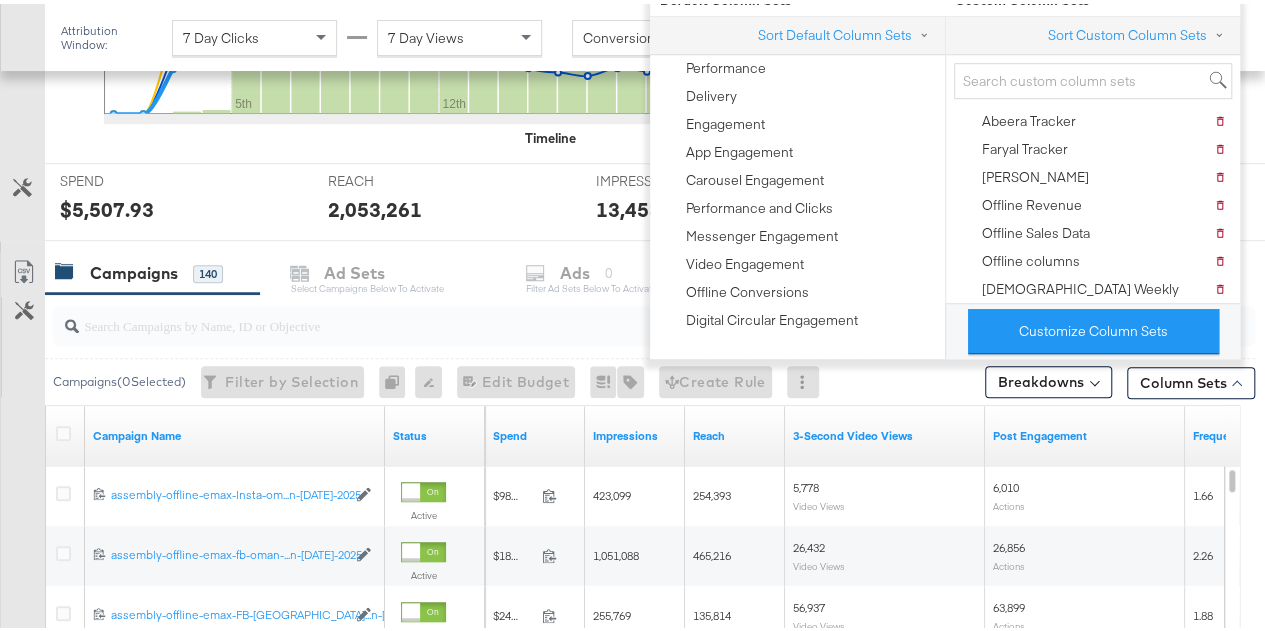 click on "2,053,261" at bounding box center (447, 205) 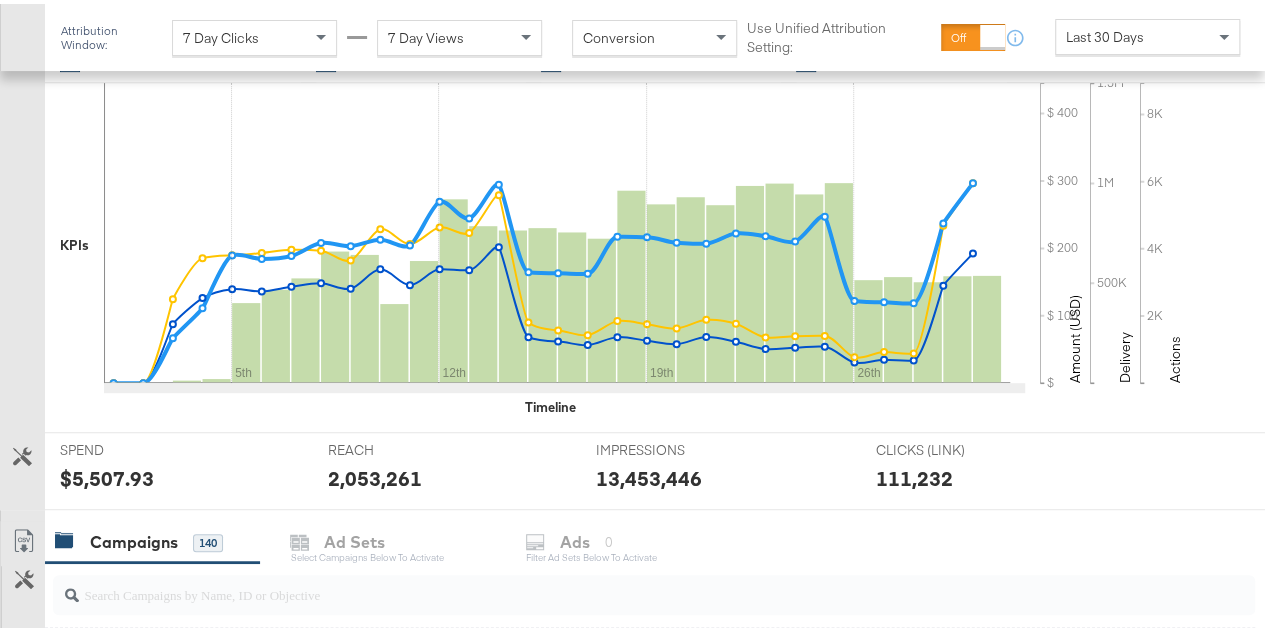 scroll, scrollTop: 369, scrollLeft: 0, axis: vertical 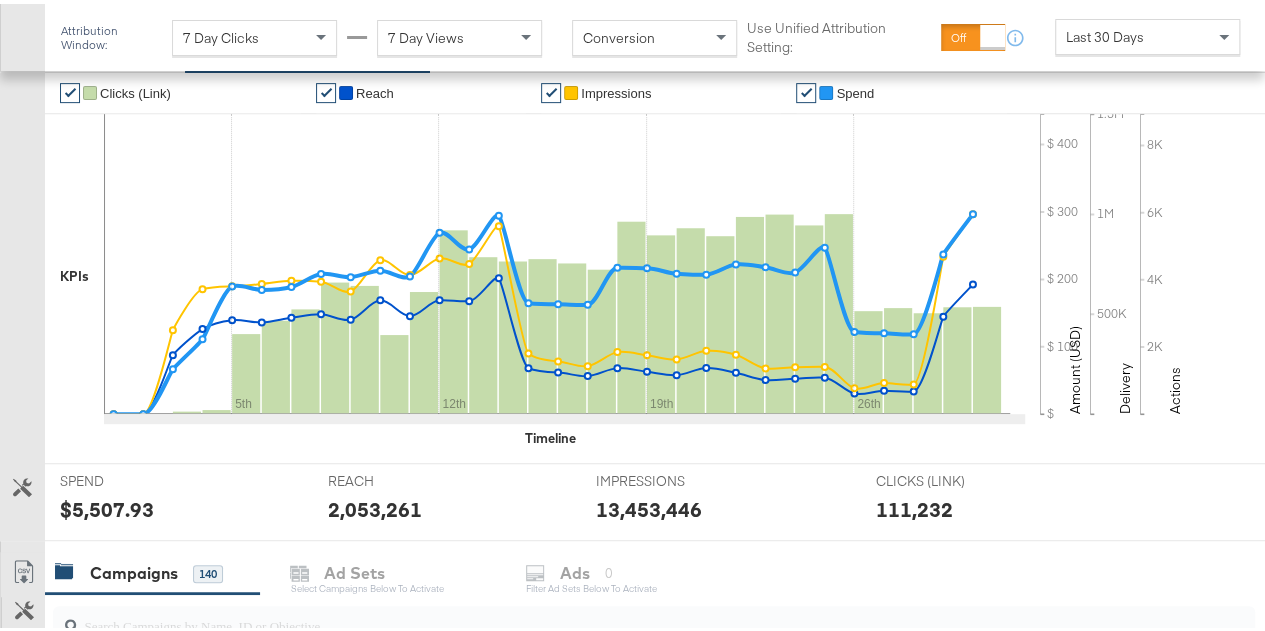 click on "Last 30 Days" at bounding box center [1147, 33] 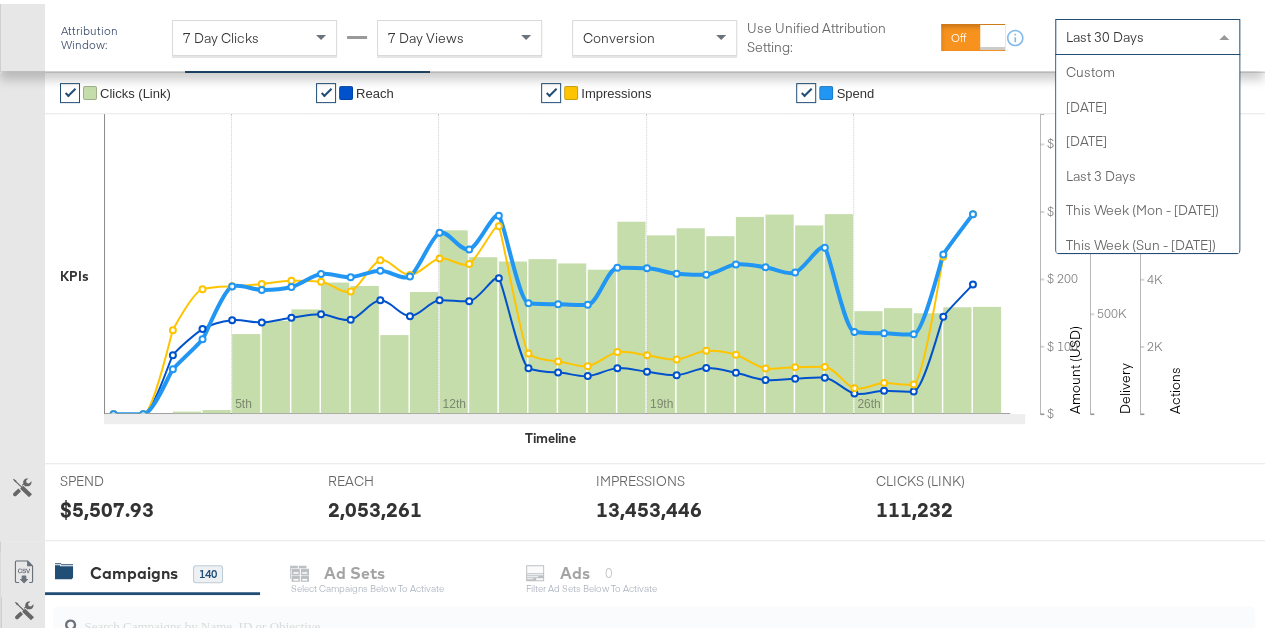 scroll, scrollTop: 380, scrollLeft: 0, axis: vertical 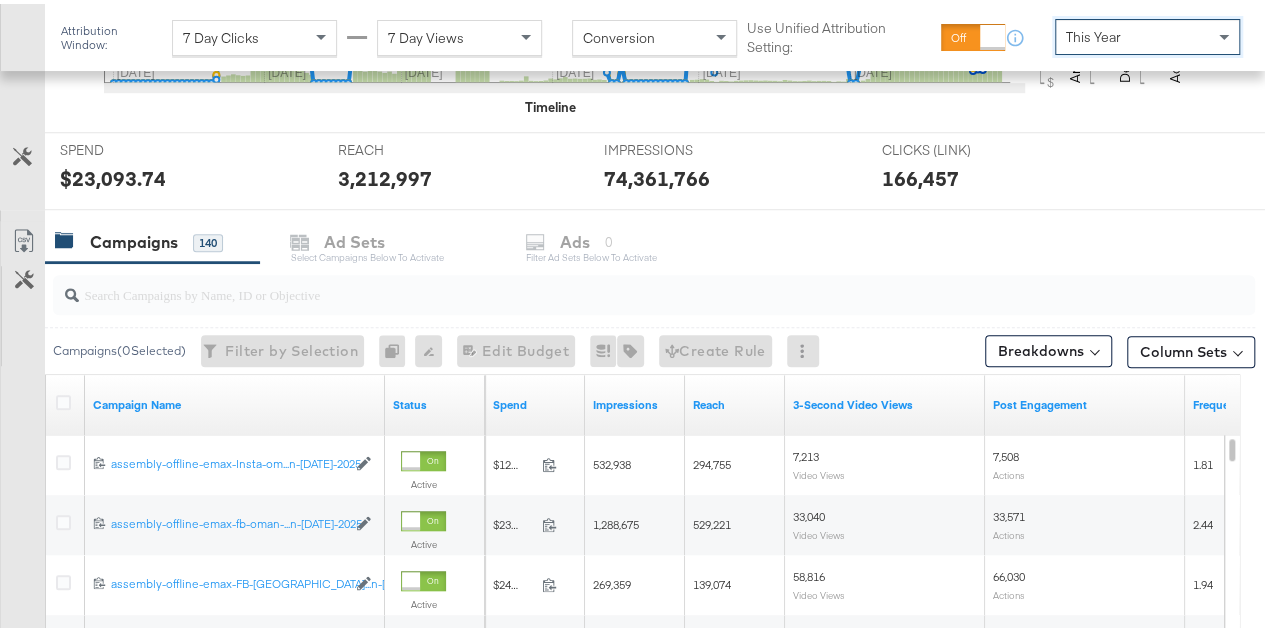 click at bounding box center [614, 282] 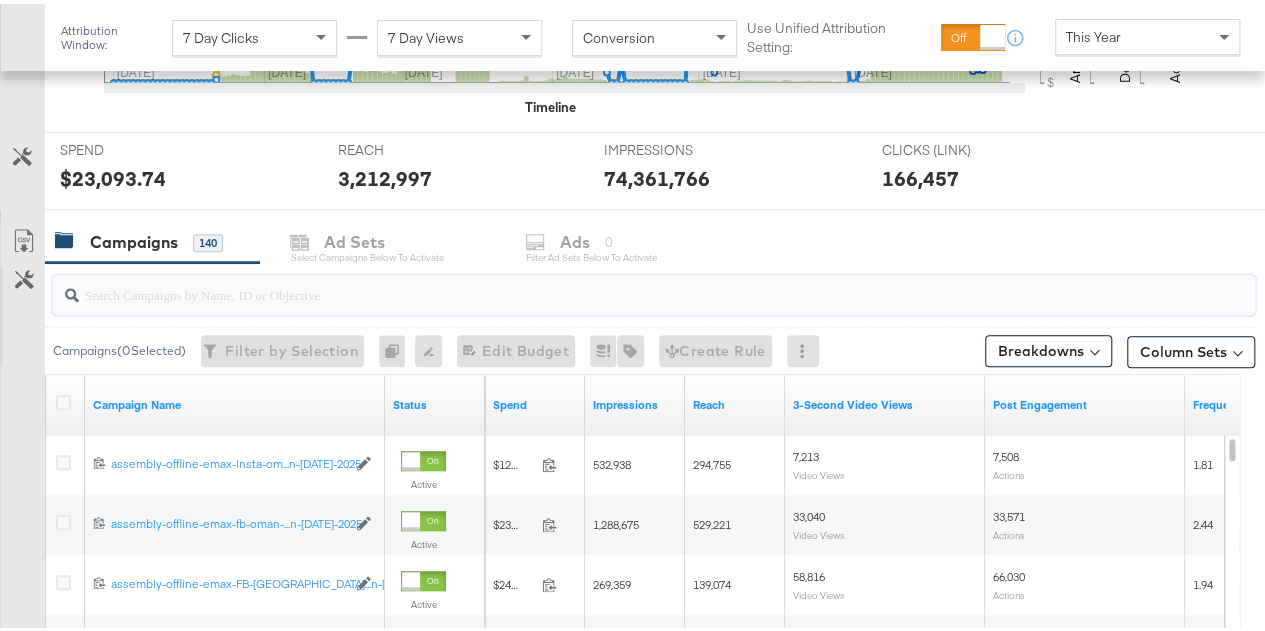 paste on "social-jun-jul-2025" 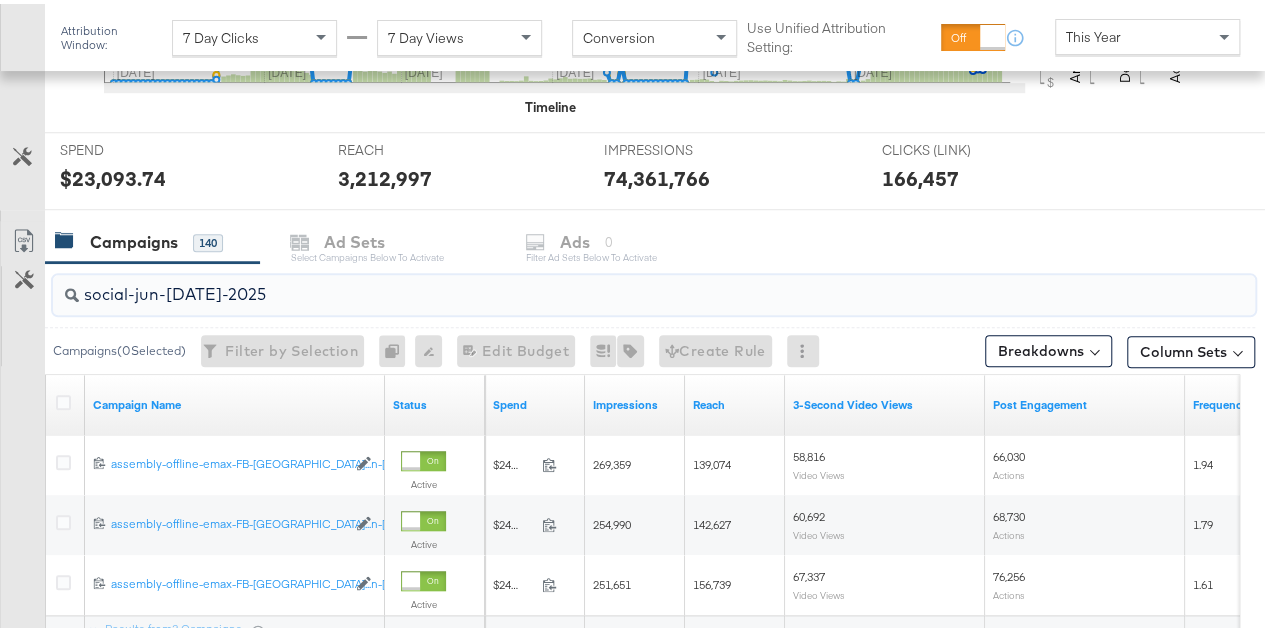 type on "social-jun-jul-2025" 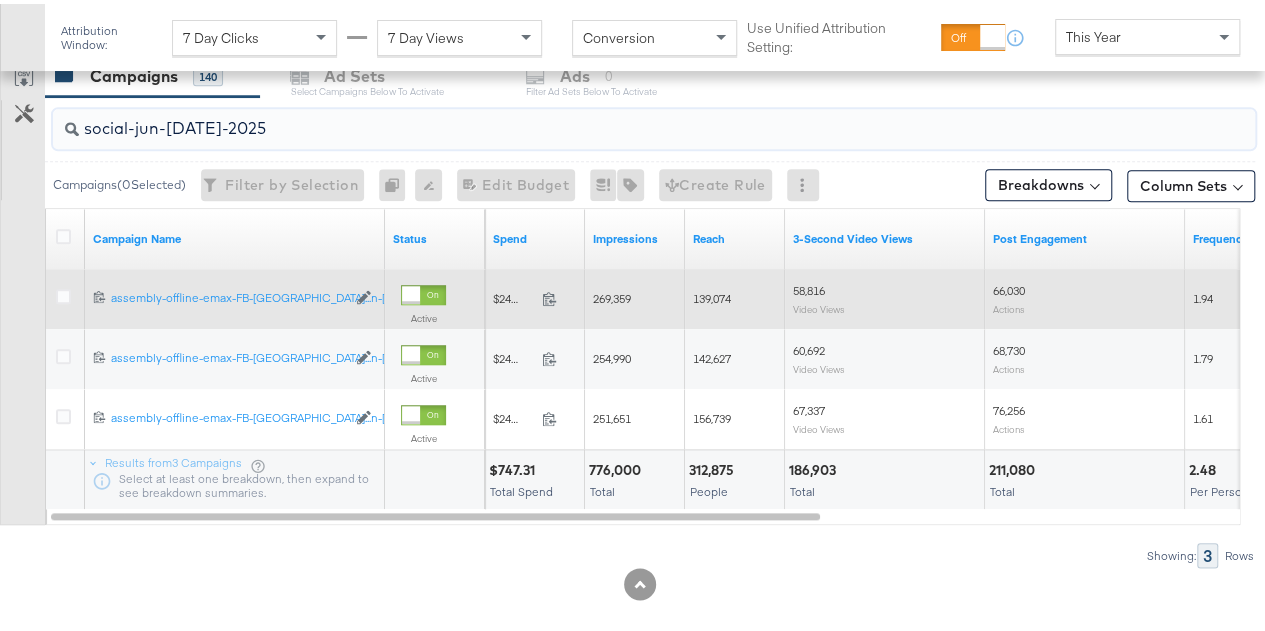 scroll, scrollTop: 883, scrollLeft: 0, axis: vertical 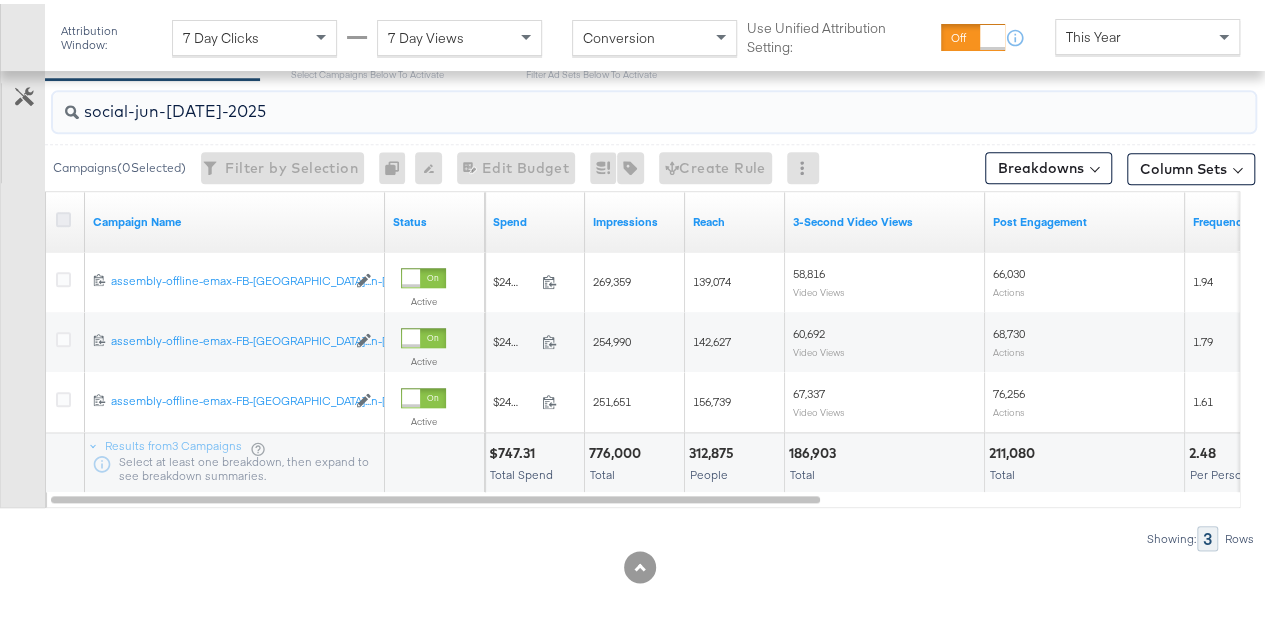 click at bounding box center (63, 215) 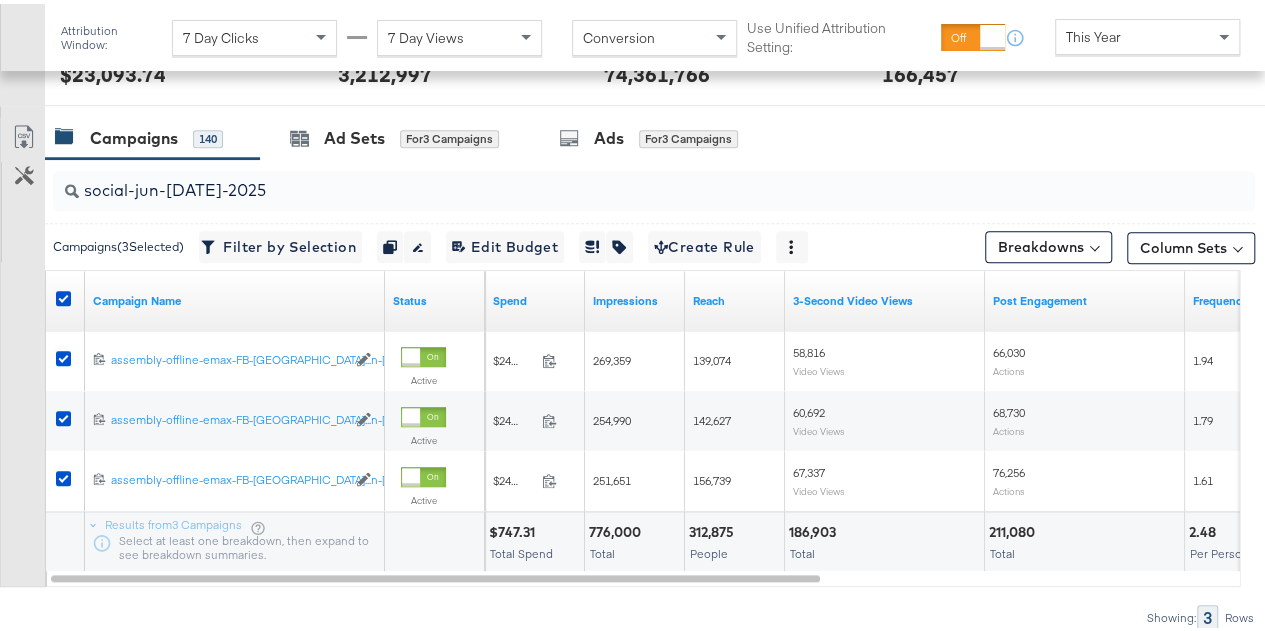 scroll, scrollTop: 883, scrollLeft: 0, axis: vertical 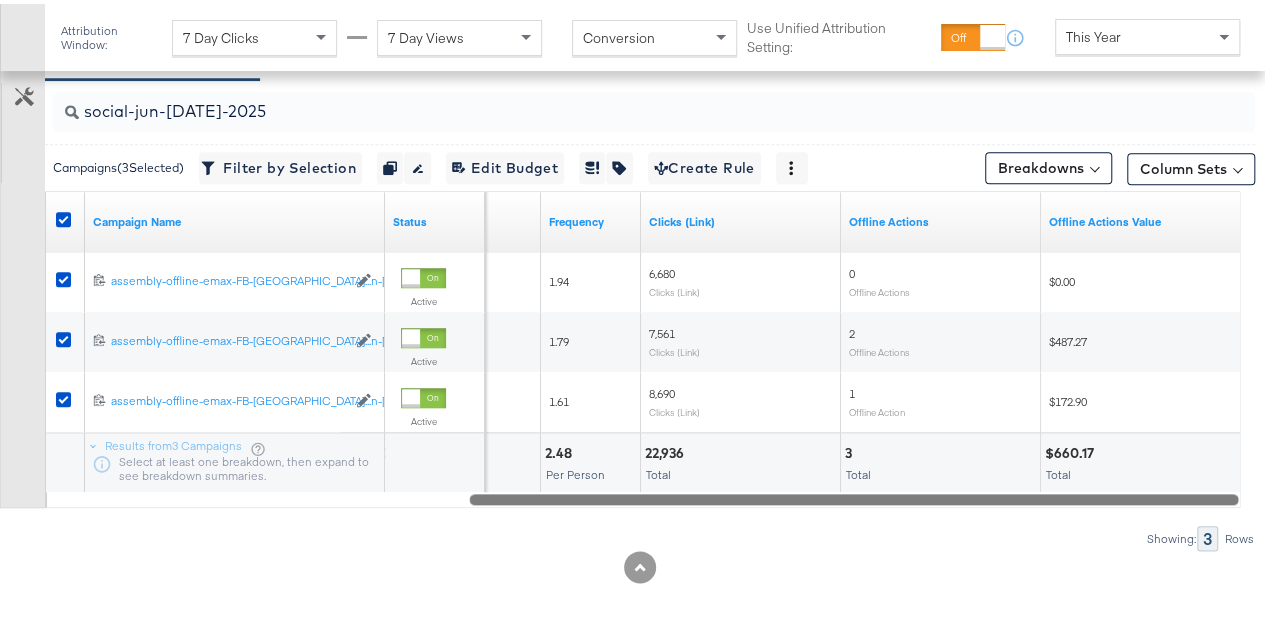 drag, startPoint x: 673, startPoint y: 493, endPoint x: 1165, endPoint y: 435, distance: 495.4069 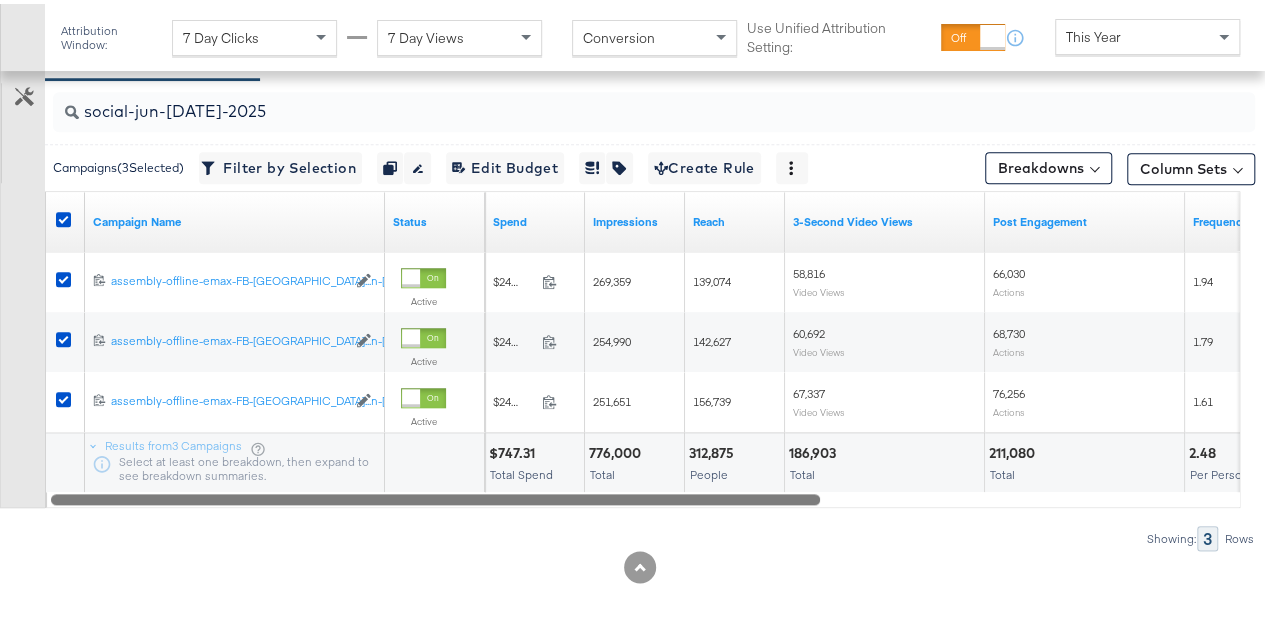 drag, startPoint x: 710, startPoint y: 494, endPoint x: 214, endPoint y: 464, distance: 496.90643 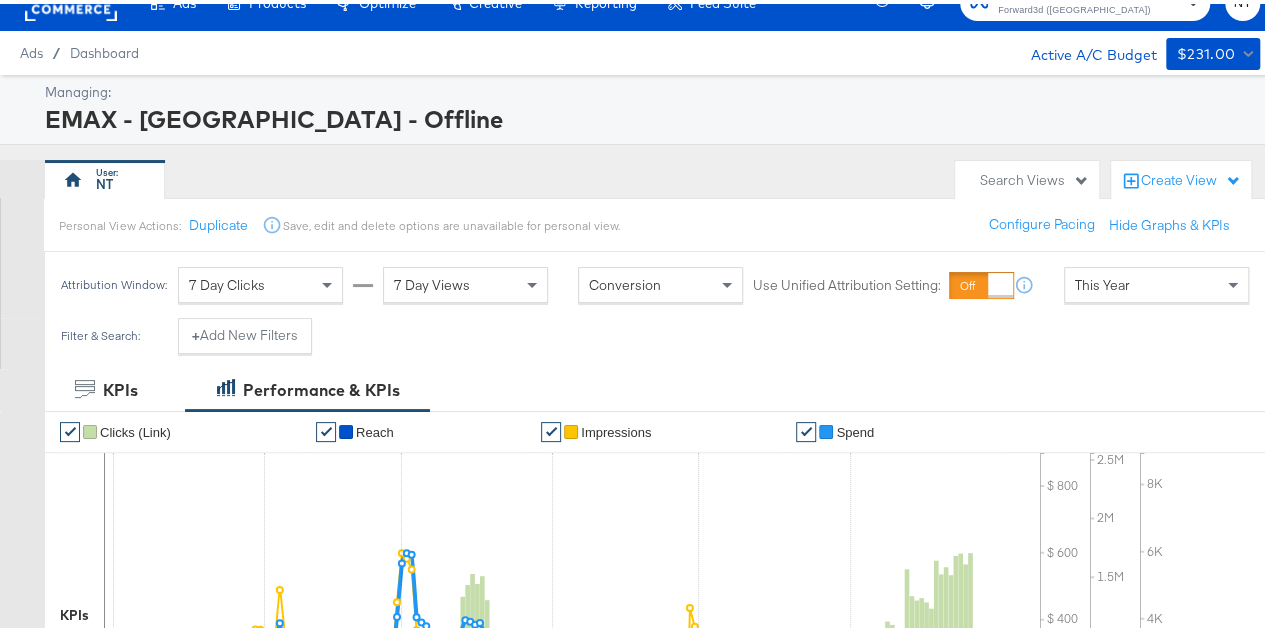 scroll, scrollTop: 0, scrollLeft: 0, axis: both 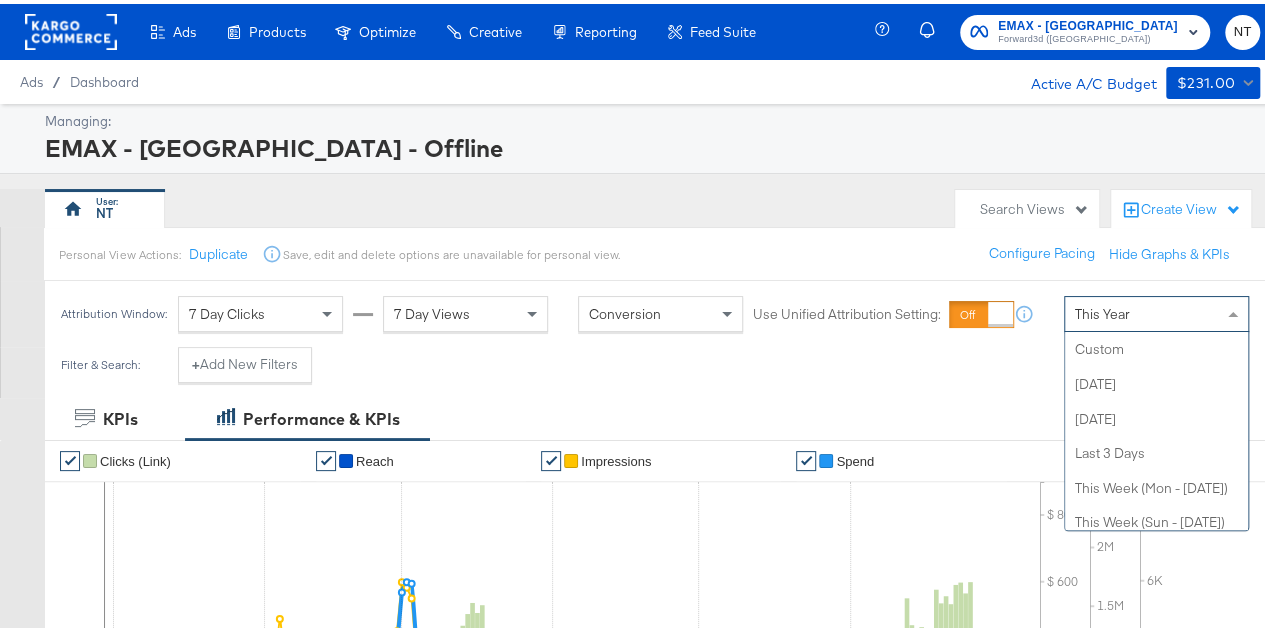 click on "This Year" at bounding box center (1156, 310) 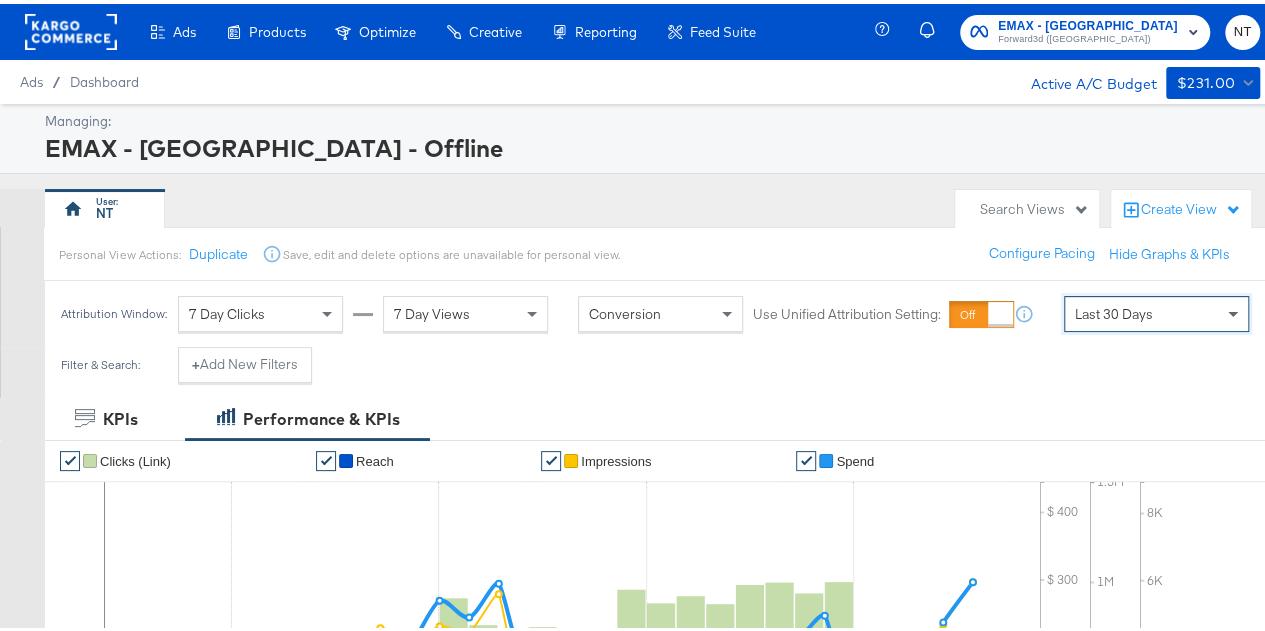 click at bounding box center [1233, 311] 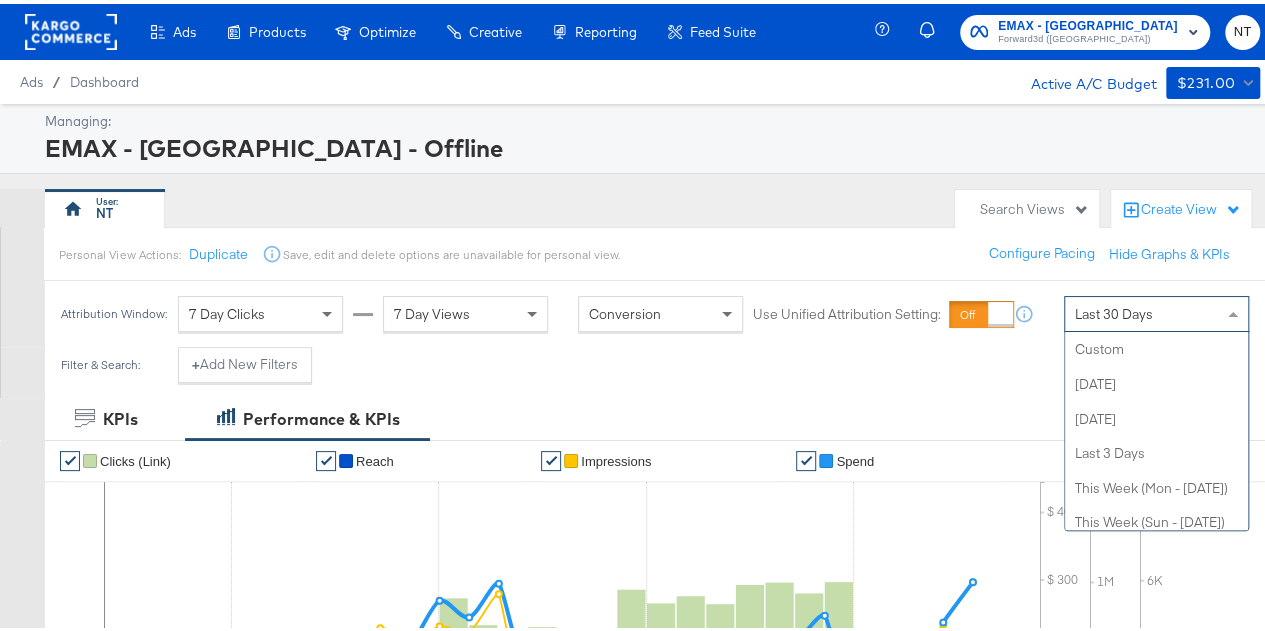 scroll, scrollTop: 380, scrollLeft: 0, axis: vertical 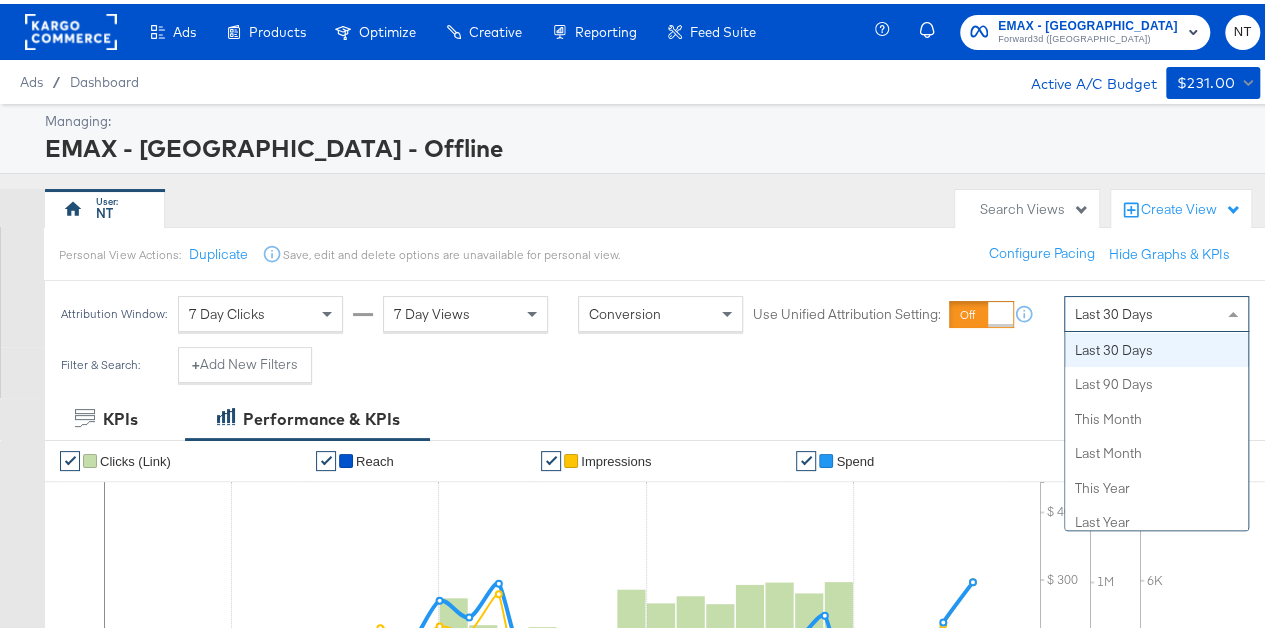 click at bounding box center (1233, 310) 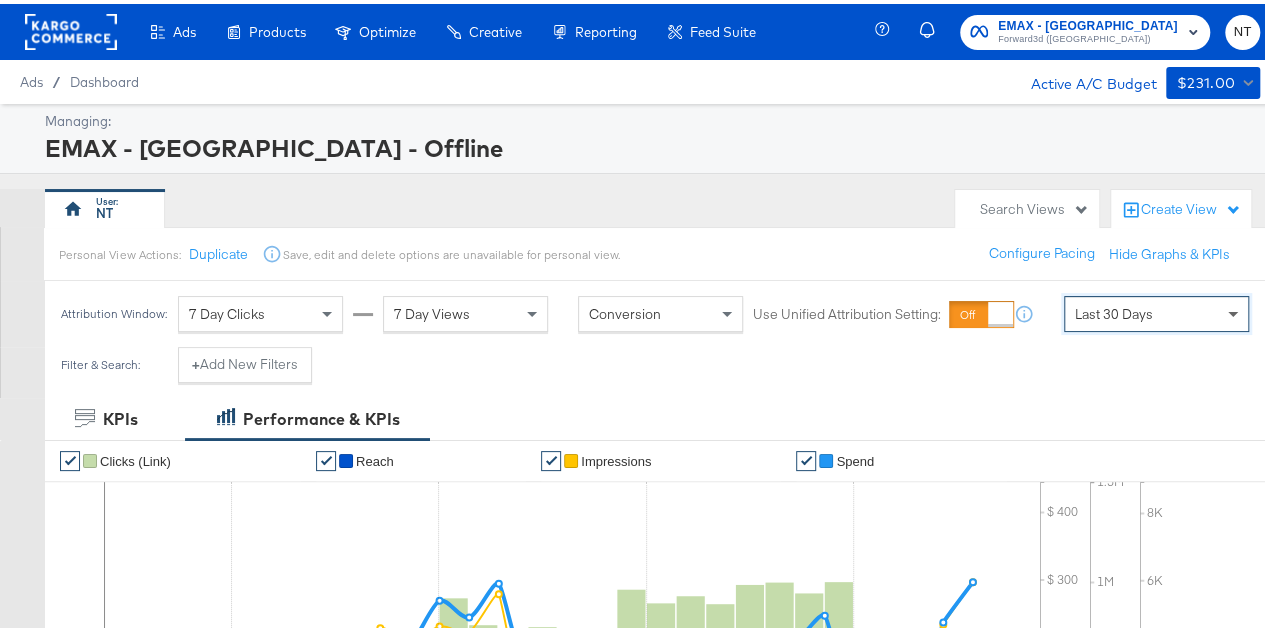 click at bounding box center [1233, 311] 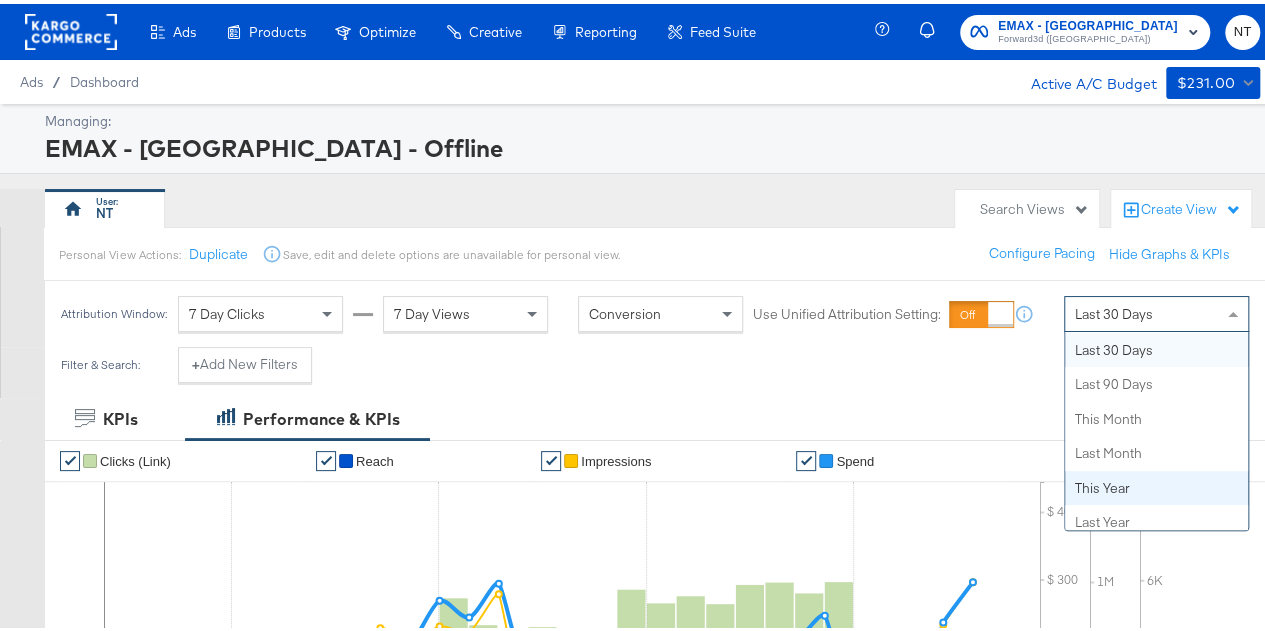 scroll, scrollTop: 0, scrollLeft: 0, axis: both 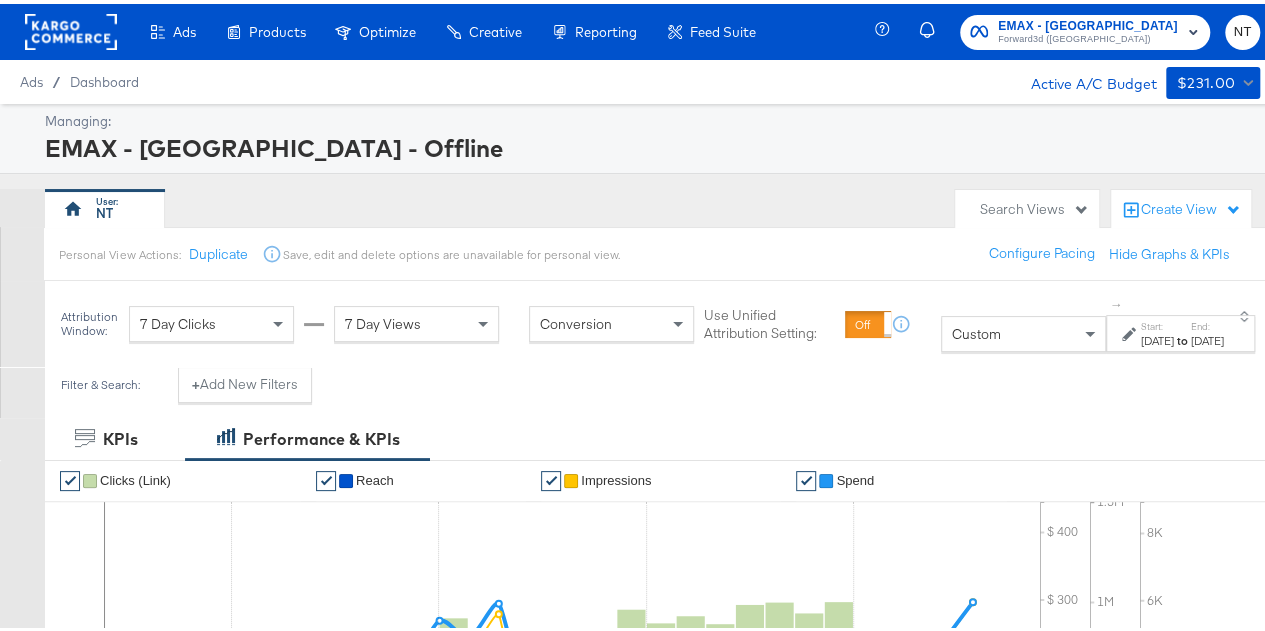 click on "Jul 1st 2025" at bounding box center [1157, 337] 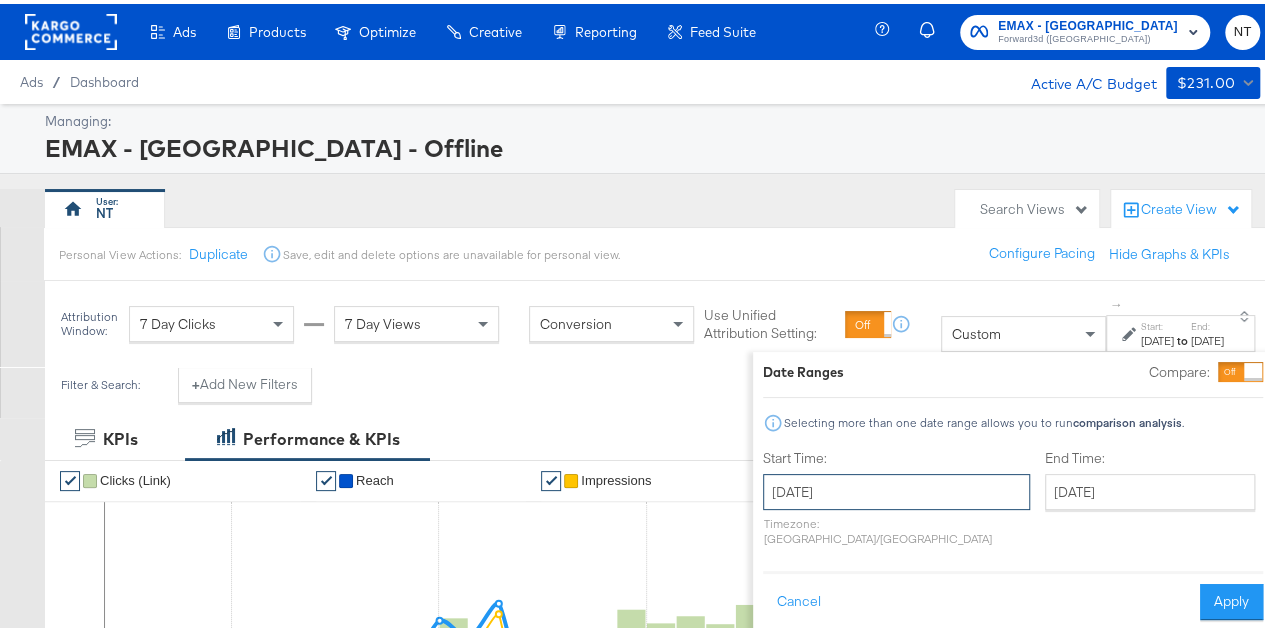 click on "July 1st 2025" at bounding box center [896, 488] 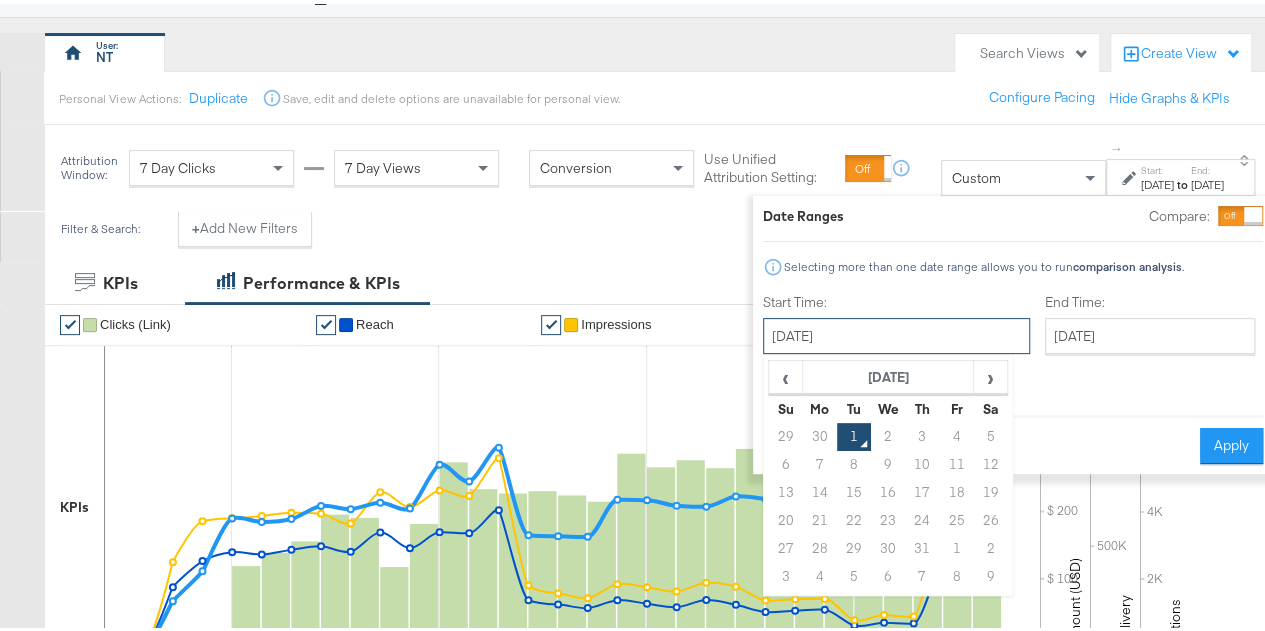 scroll, scrollTop: 200, scrollLeft: 0, axis: vertical 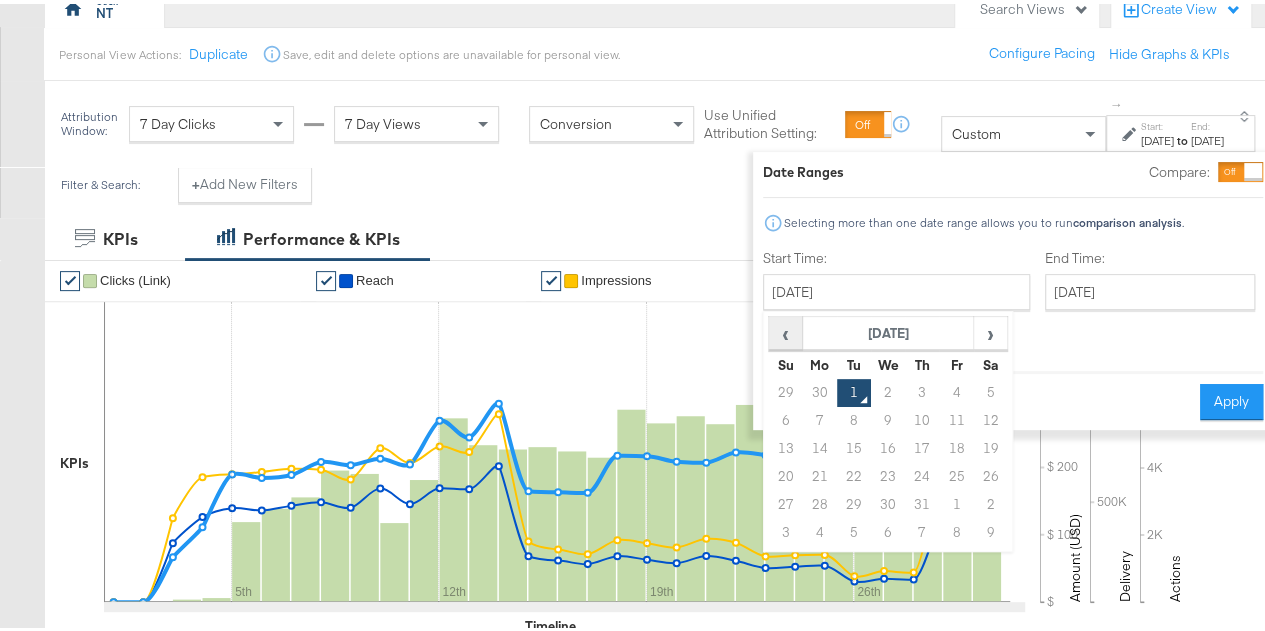 click on "‹" at bounding box center (785, 329) 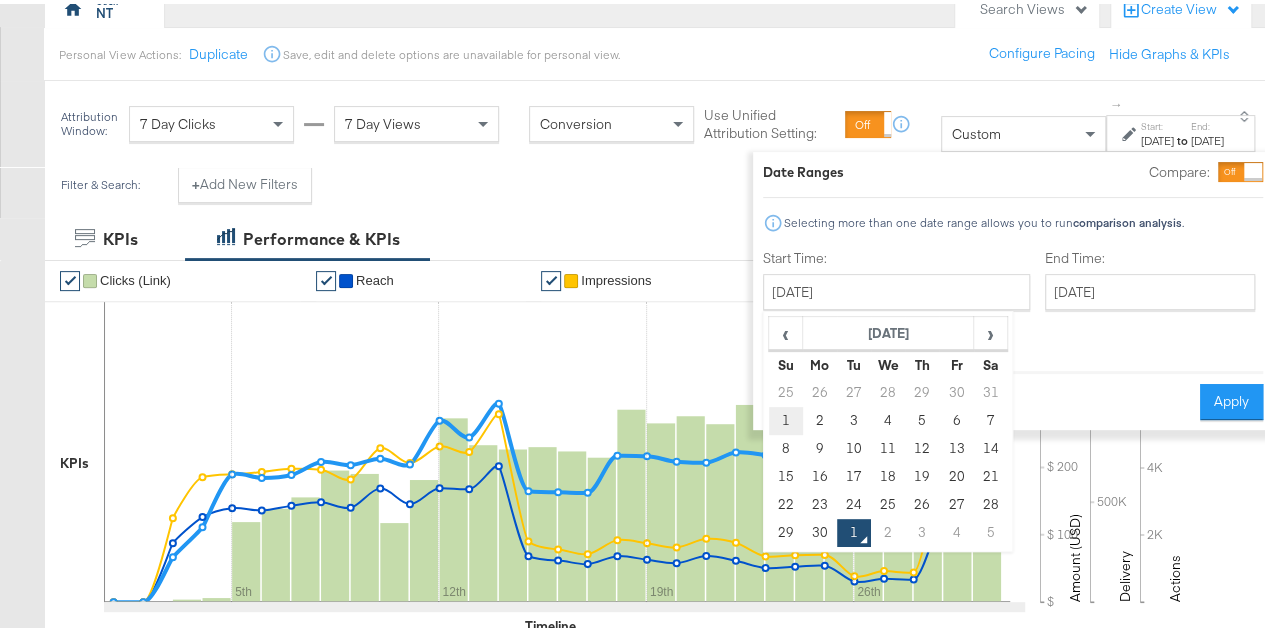 click on "1" at bounding box center (785, 417) 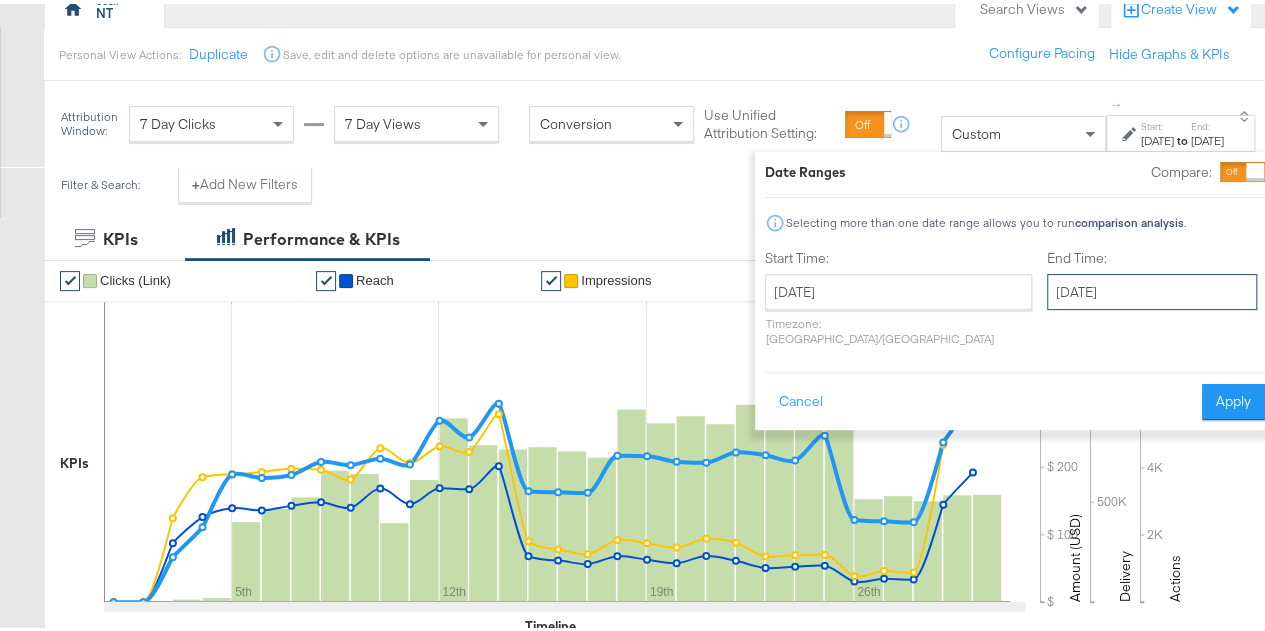 click on "July 1st 2025" at bounding box center [1152, 288] 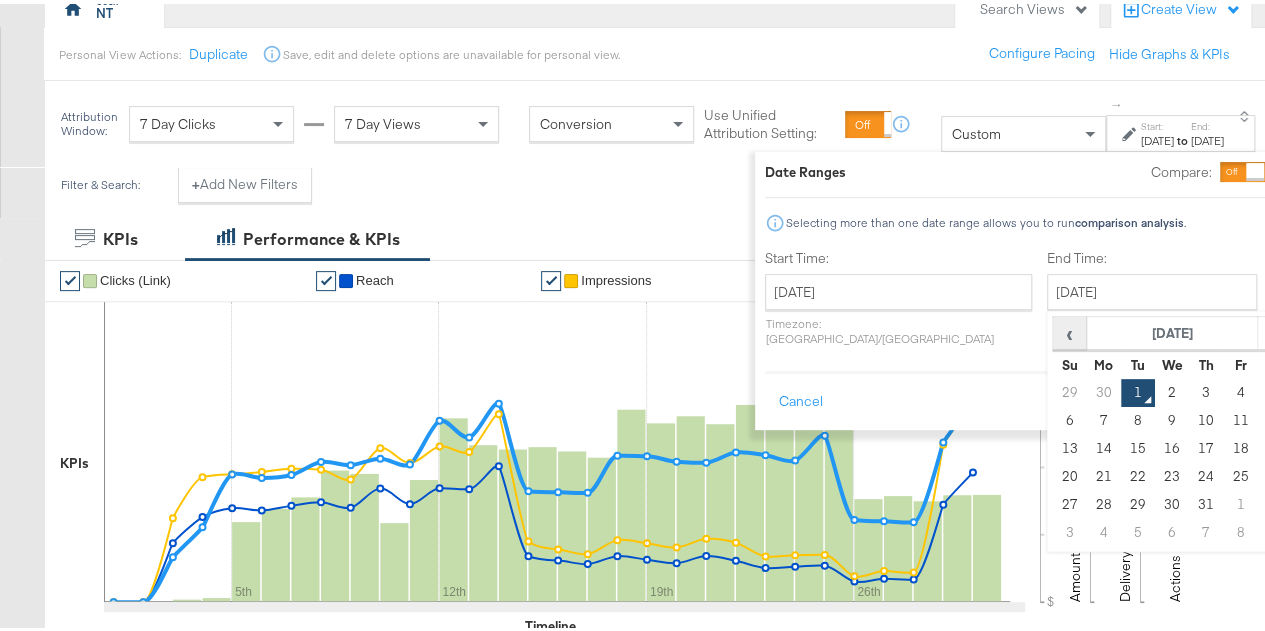 click on "‹" at bounding box center [1069, 329] 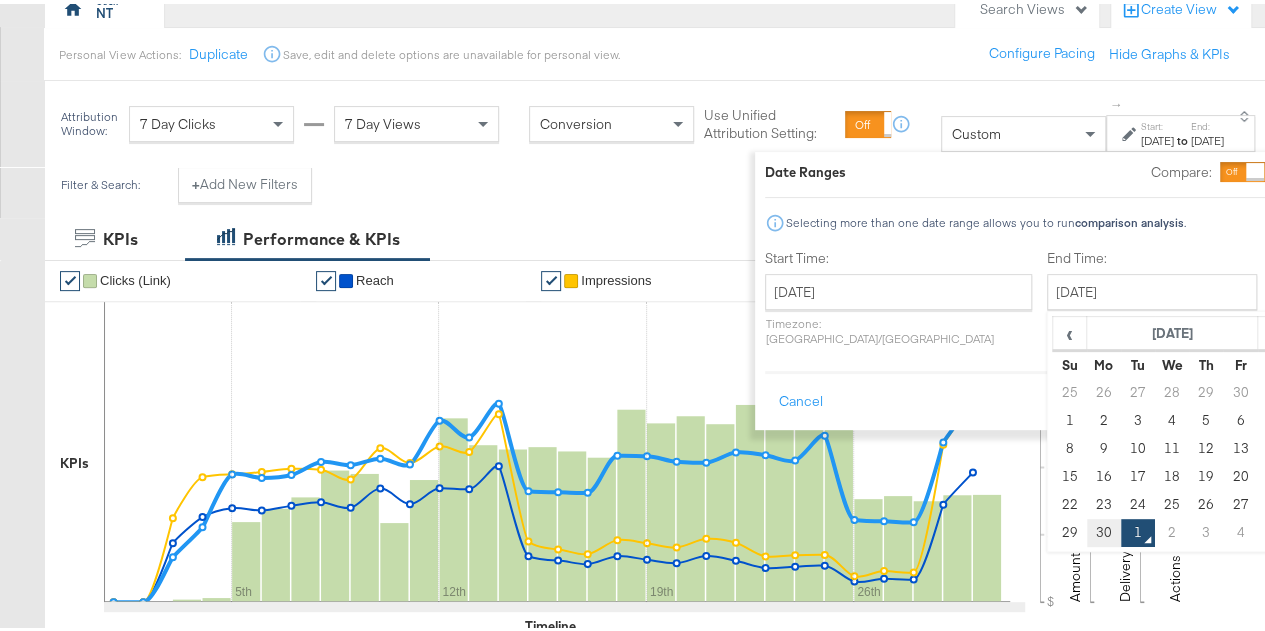 click on "30" at bounding box center [1103, 529] 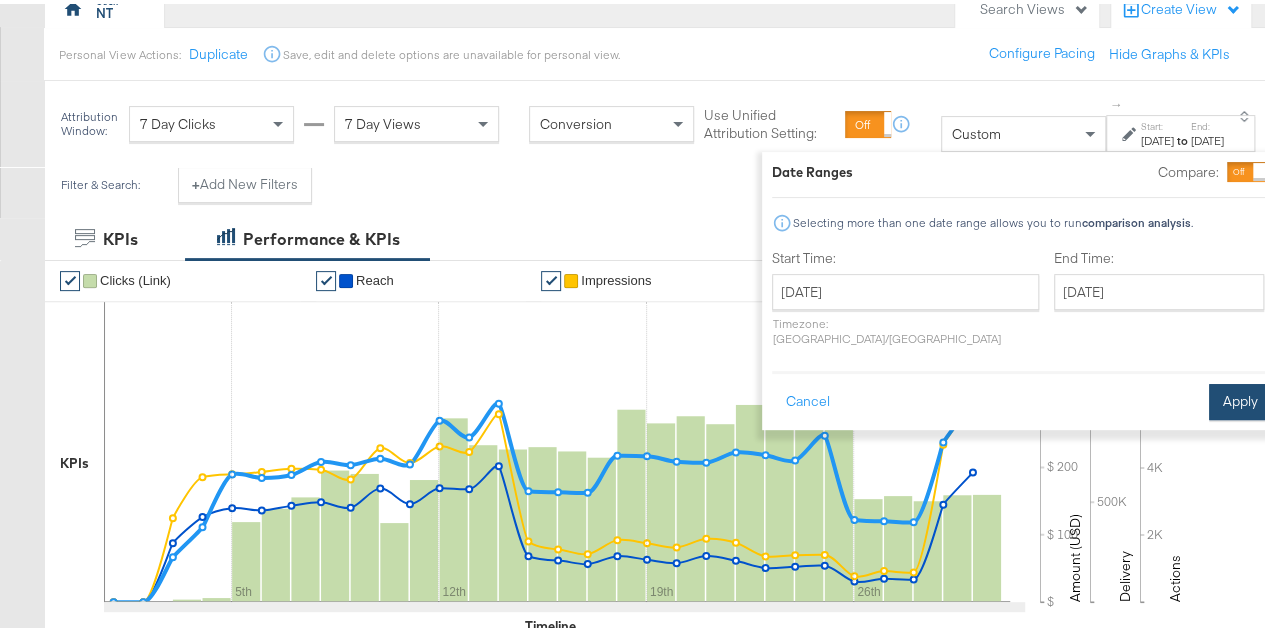 click on "Apply" at bounding box center (1240, 398) 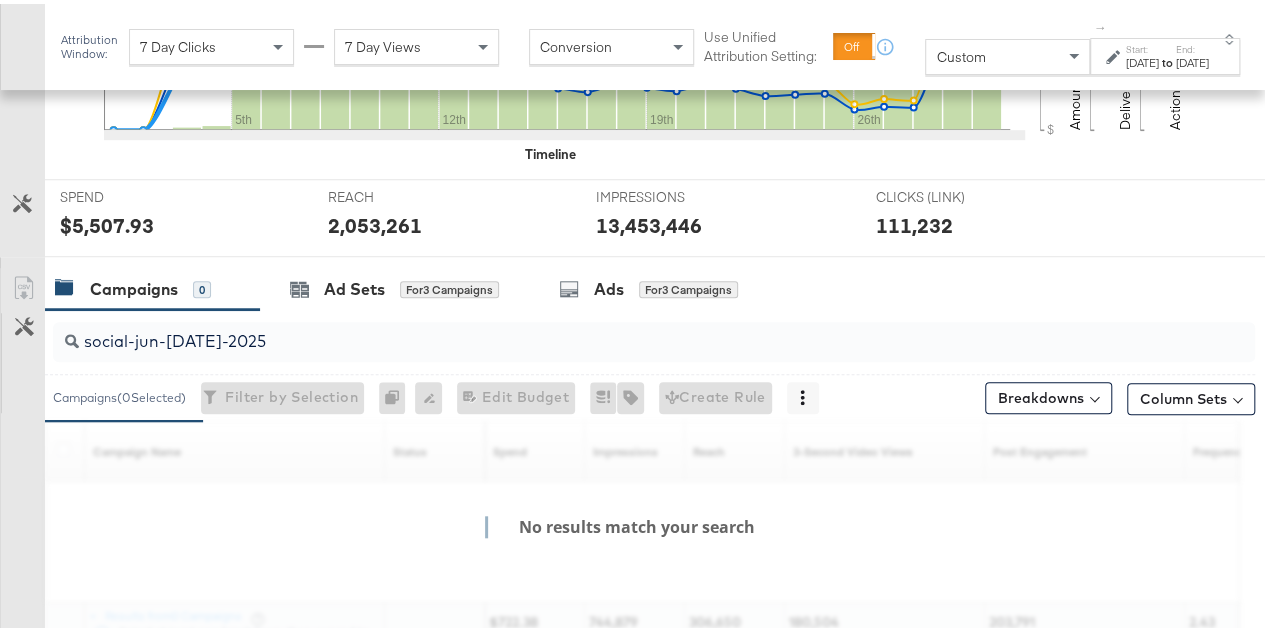 scroll, scrollTop: 844, scrollLeft: 0, axis: vertical 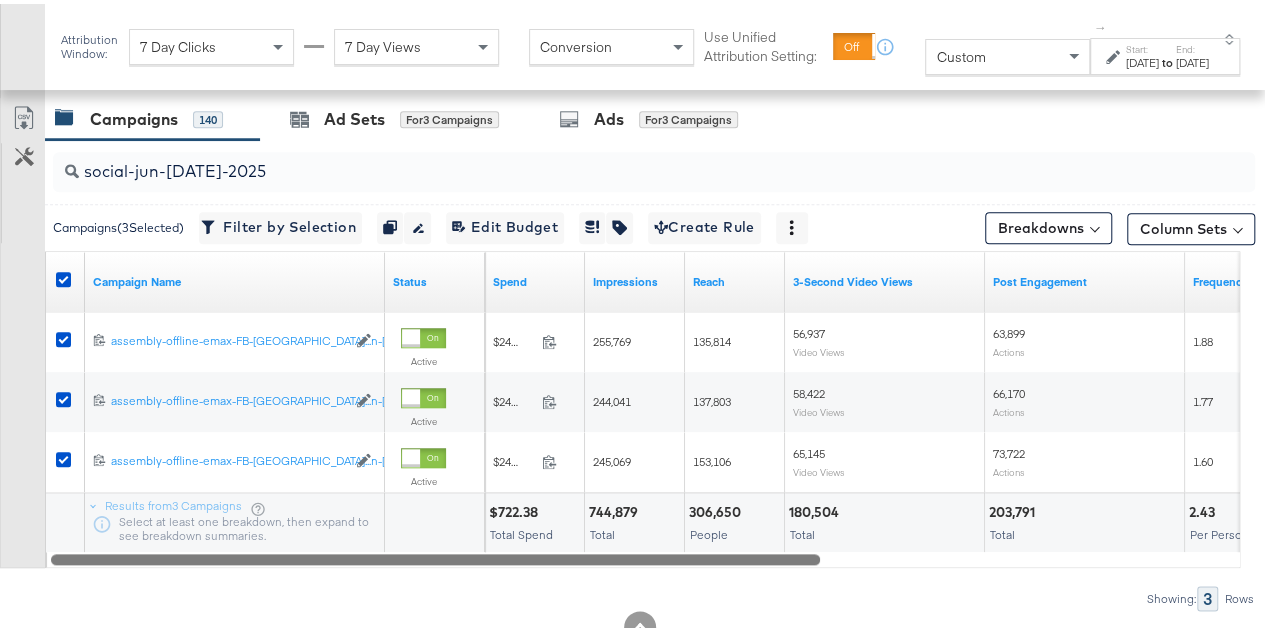 drag, startPoint x: 720, startPoint y: 558, endPoint x: 674, endPoint y: 550, distance: 46.69047 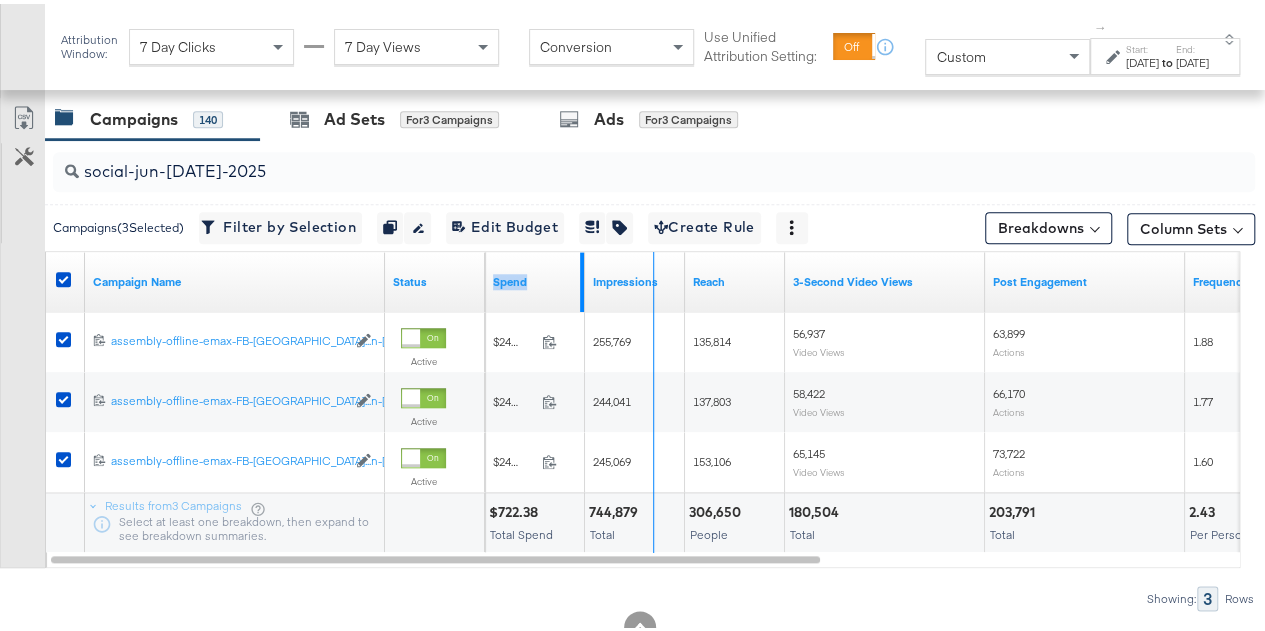 drag, startPoint x: 582, startPoint y: 256, endPoint x: 652, endPoint y: 257, distance: 70.00714 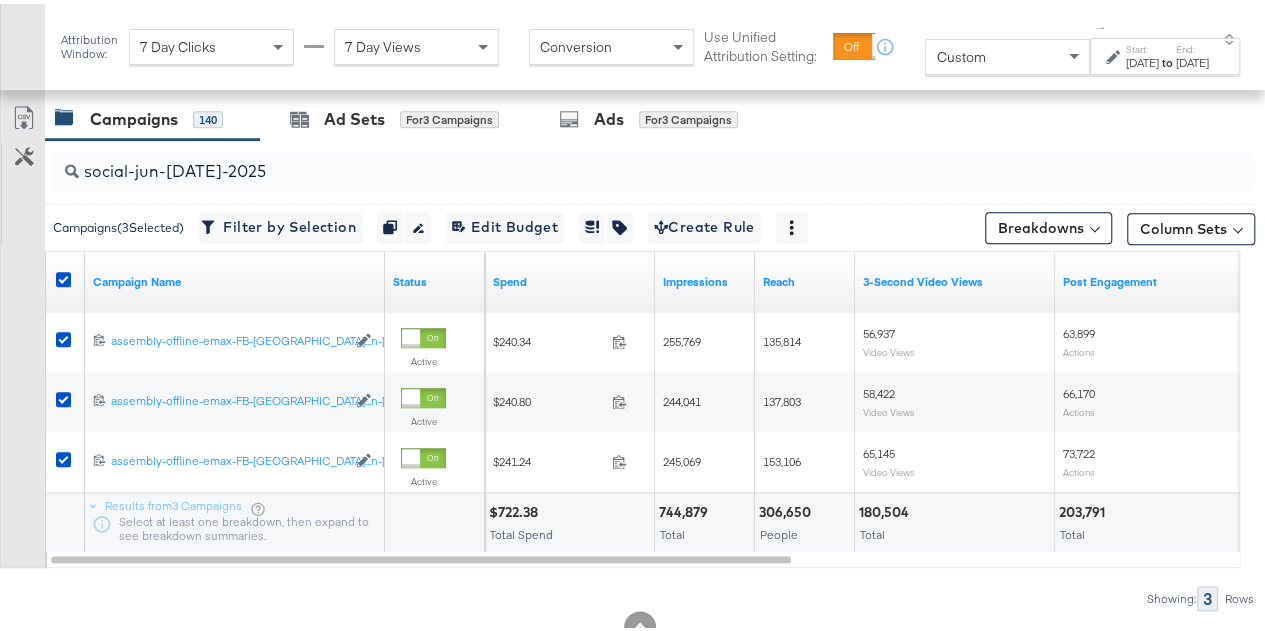 click on "social-jun-jul-2025" at bounding box center [650, 168] 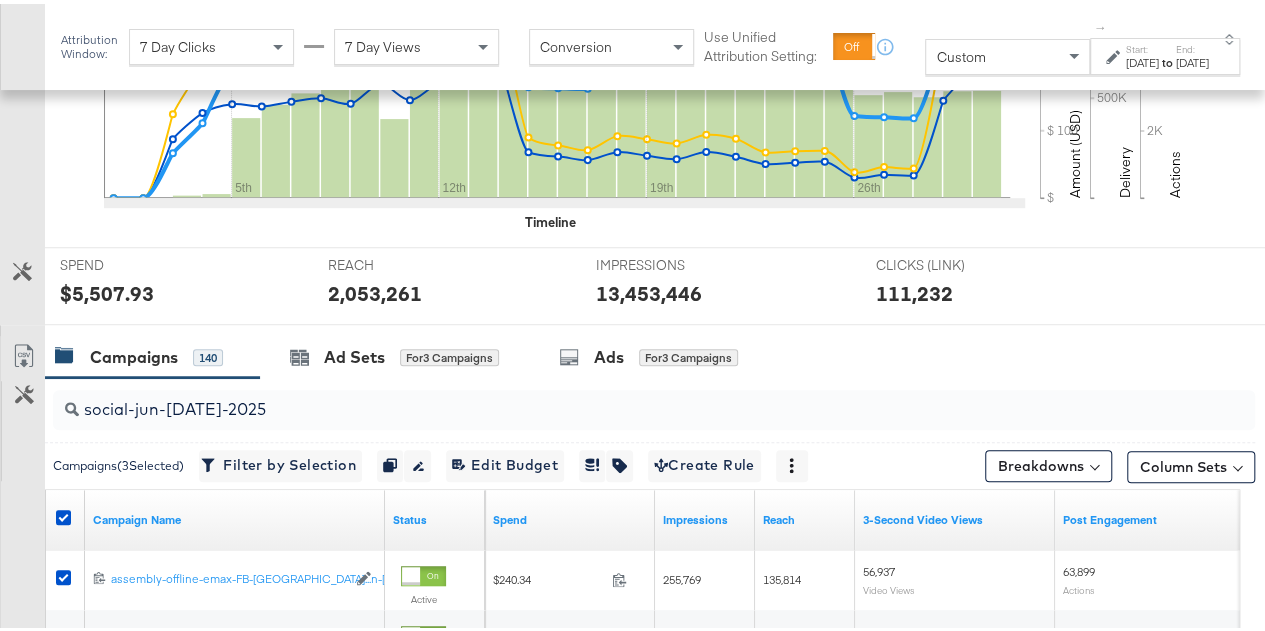 scroll, scrollTop: 844, scrollLeft: 0, axis: vertical 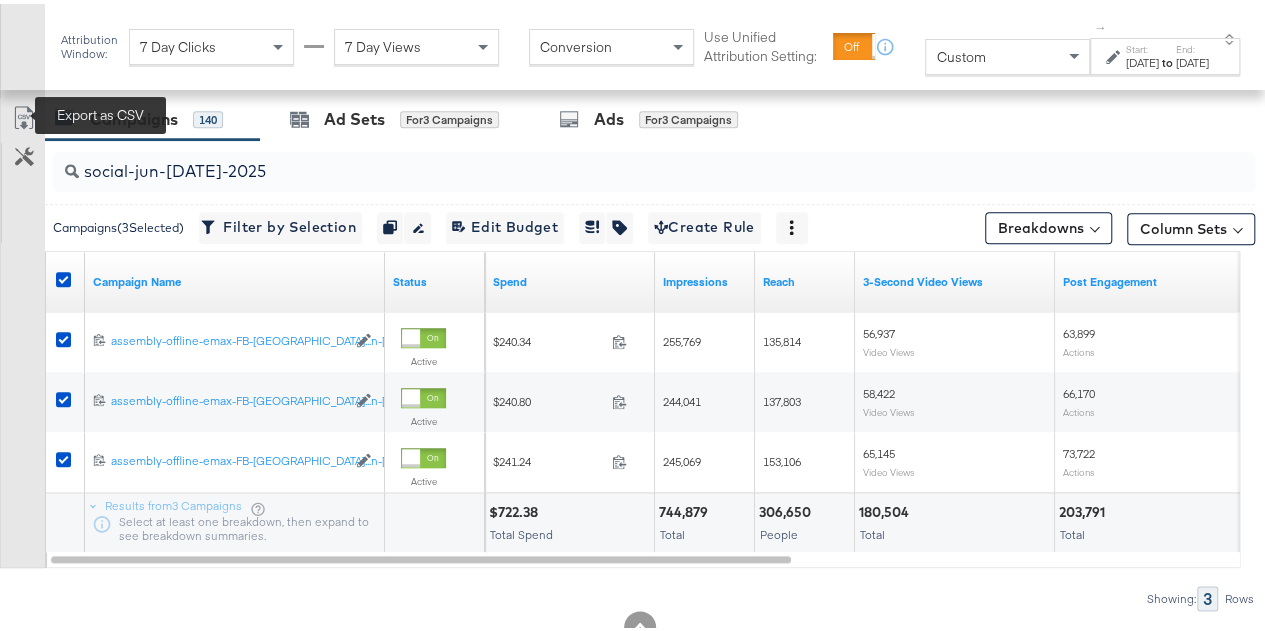 click 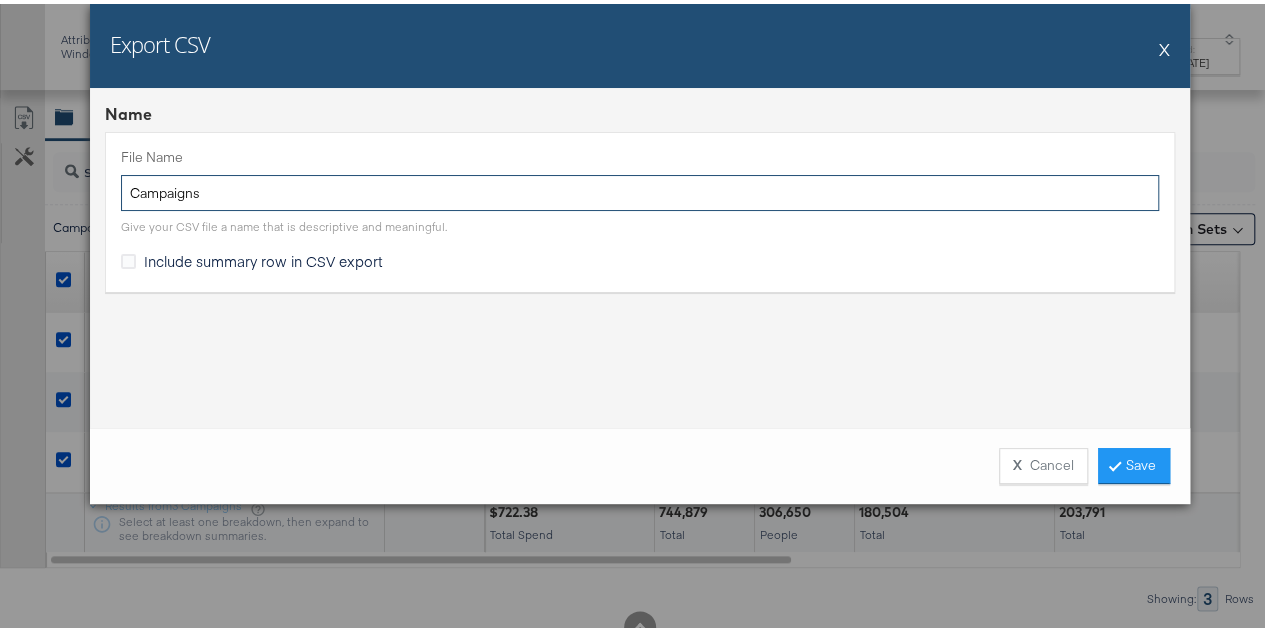 click on "Campaigns" at bounding box center (640, 189) 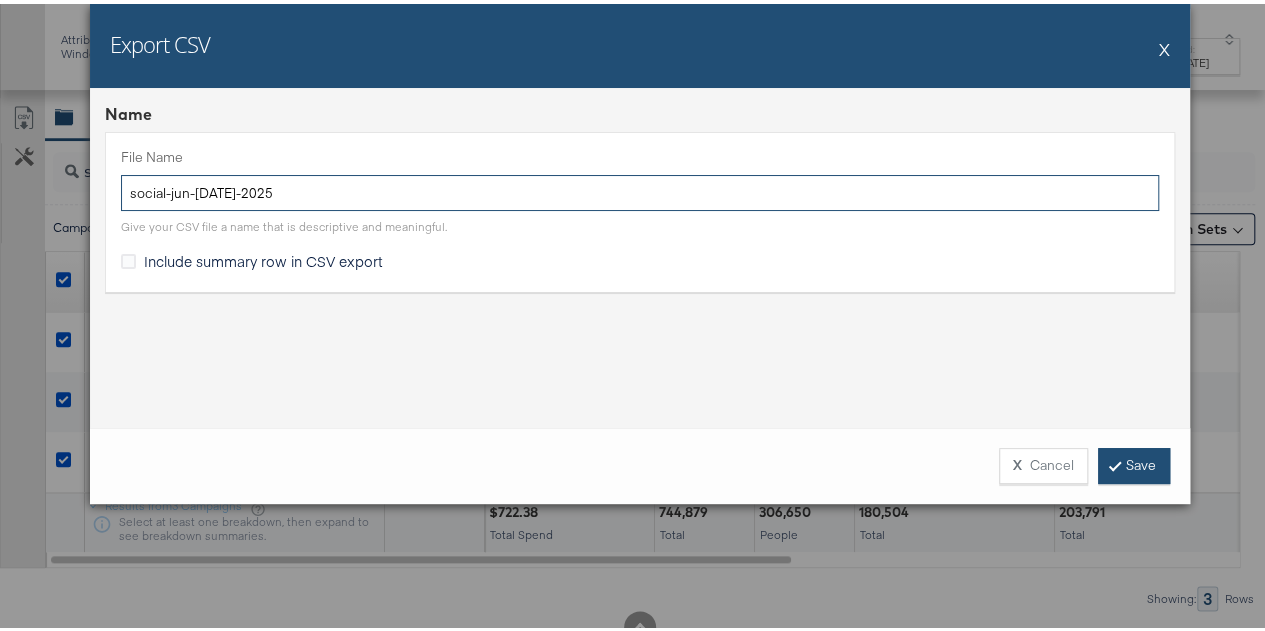 type on "social-jun-jul-2025" 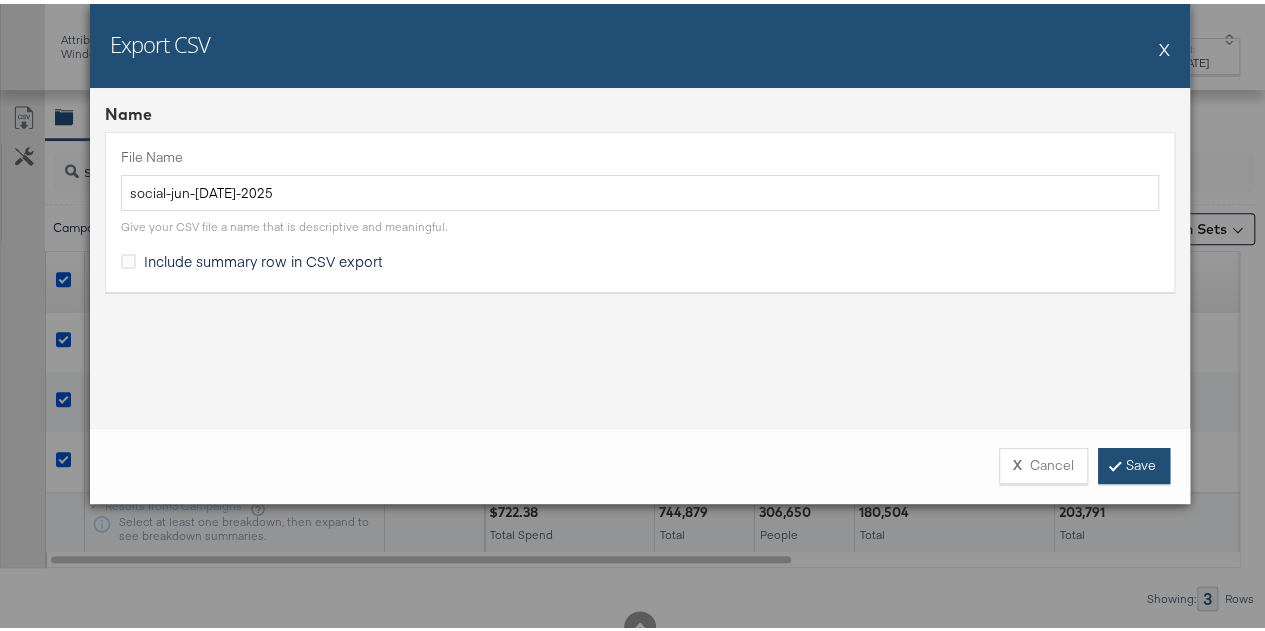 click on "Save" at bounding box center (1134, 462) 